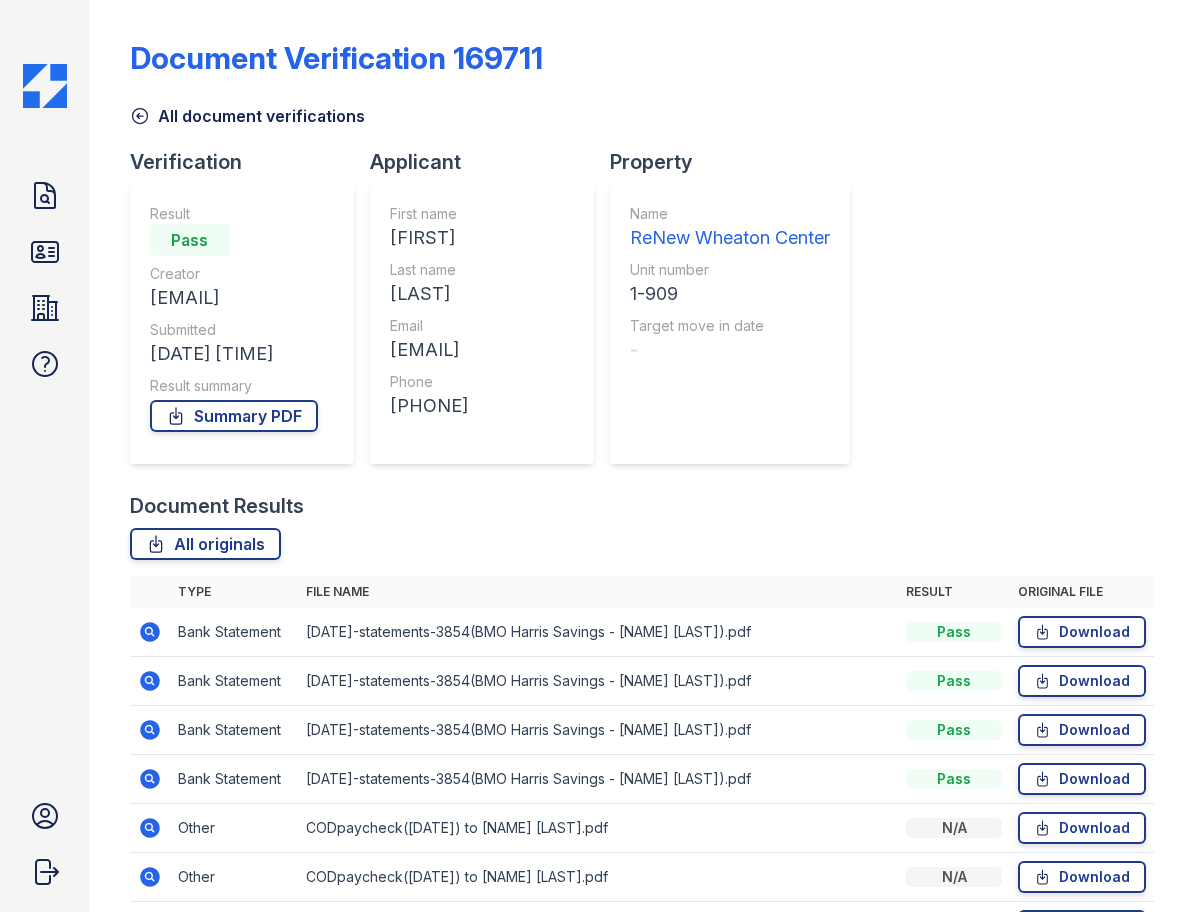 scroll, scrollTop: 0, scrollLeft: 0, axis: both 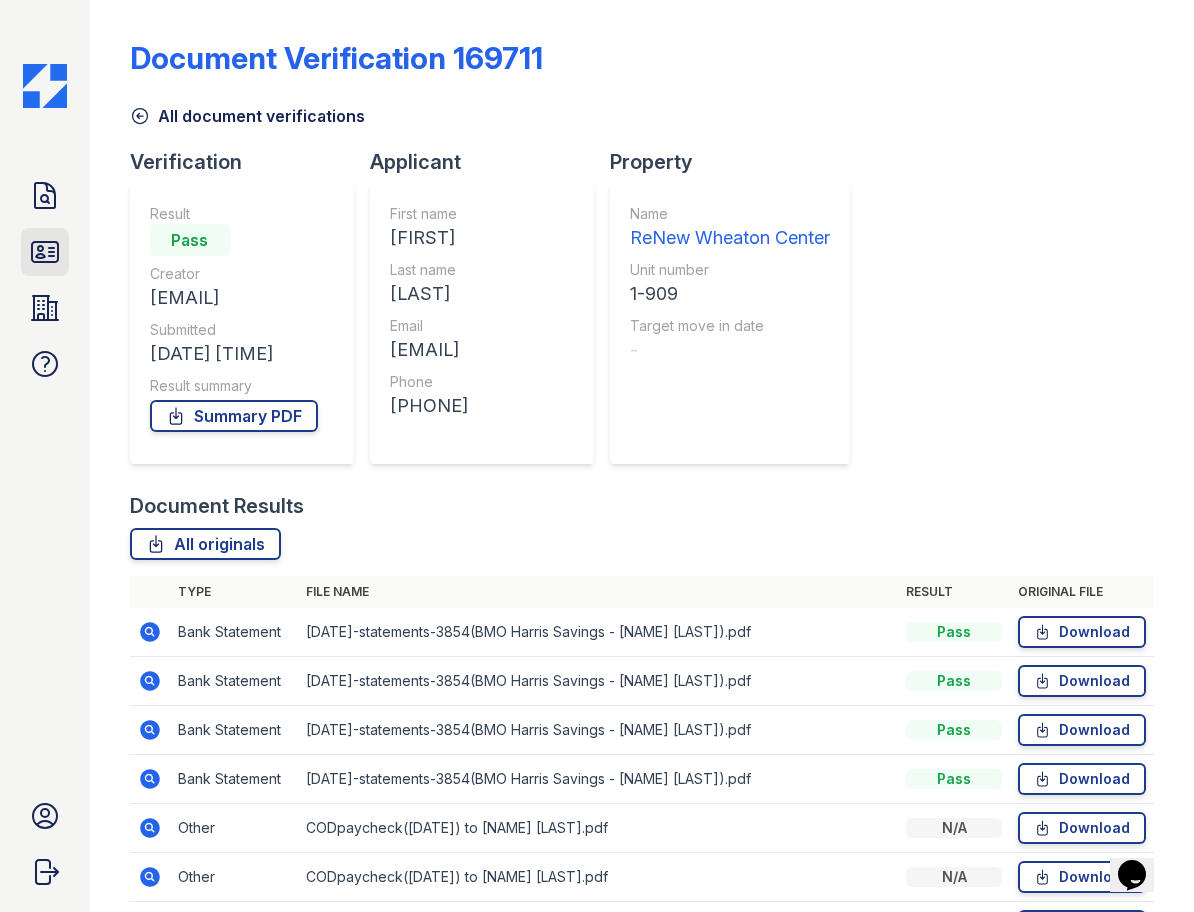 click 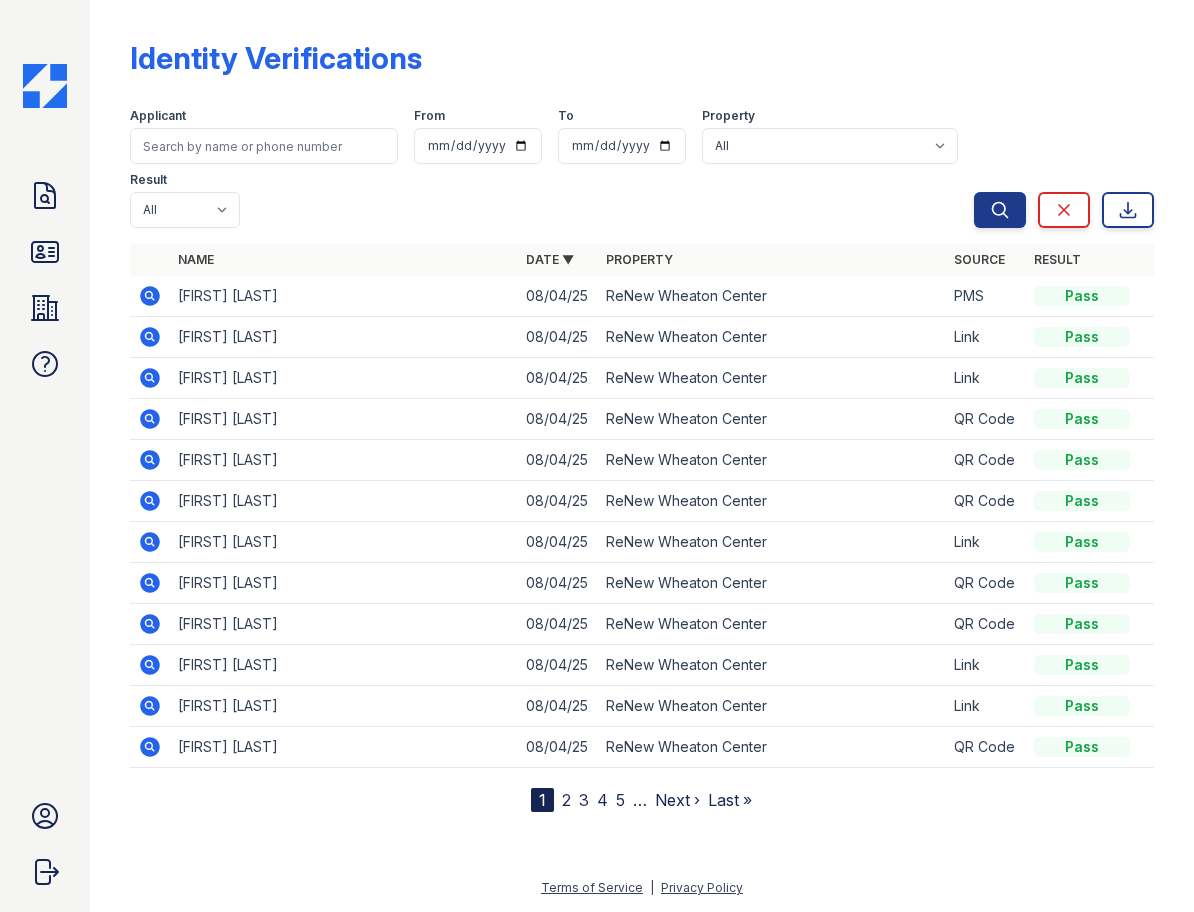 click 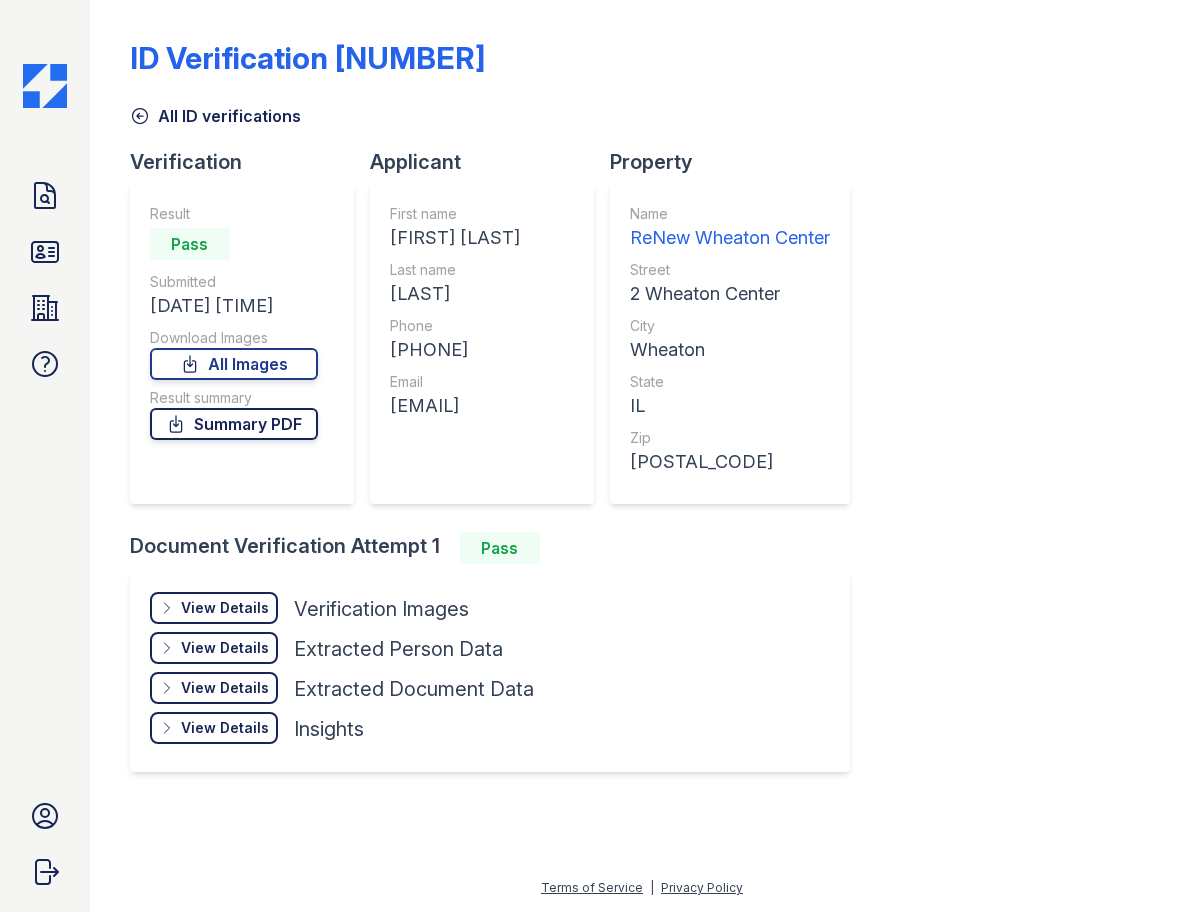 scroll, scrollTop: 0, scrollLeft: 0, axis: both 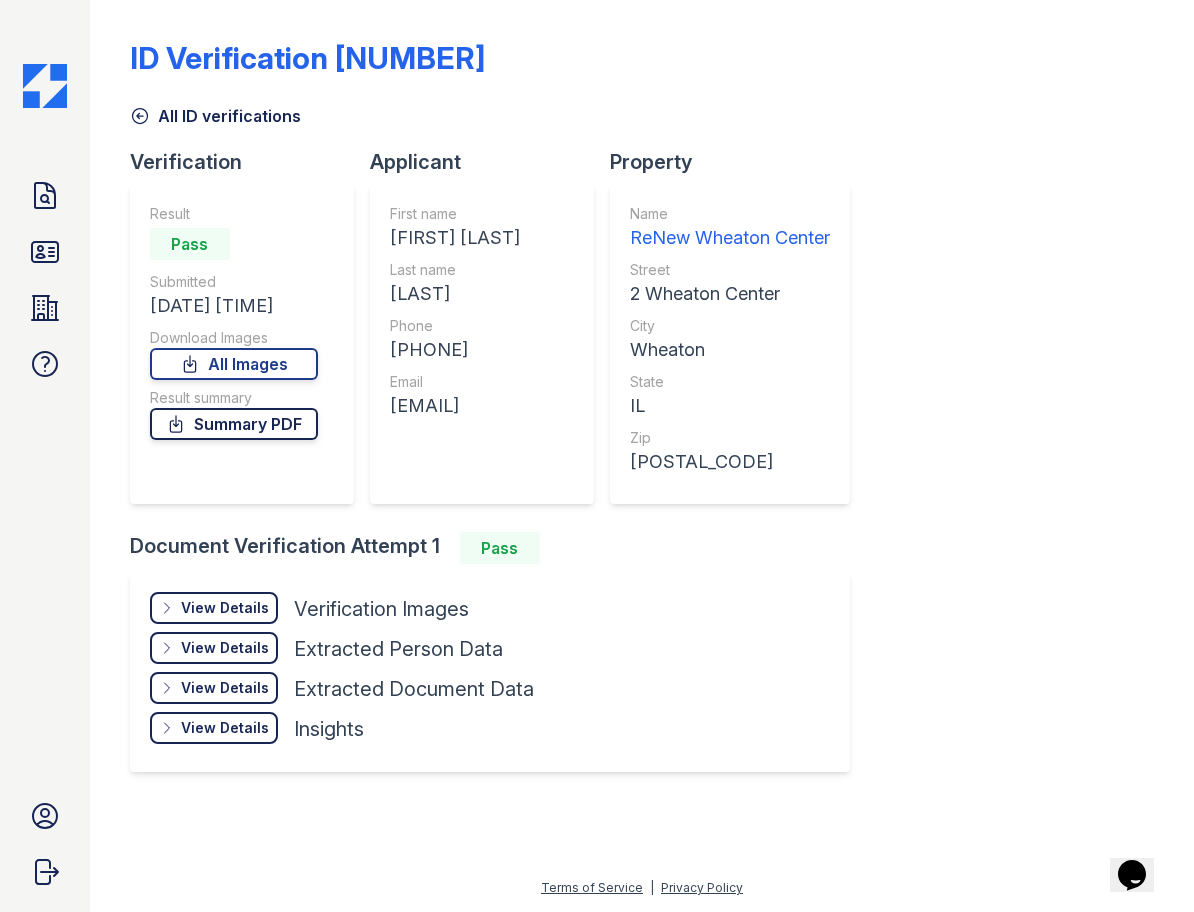 click on "Summary PDF" at bounding box center [234, 424] 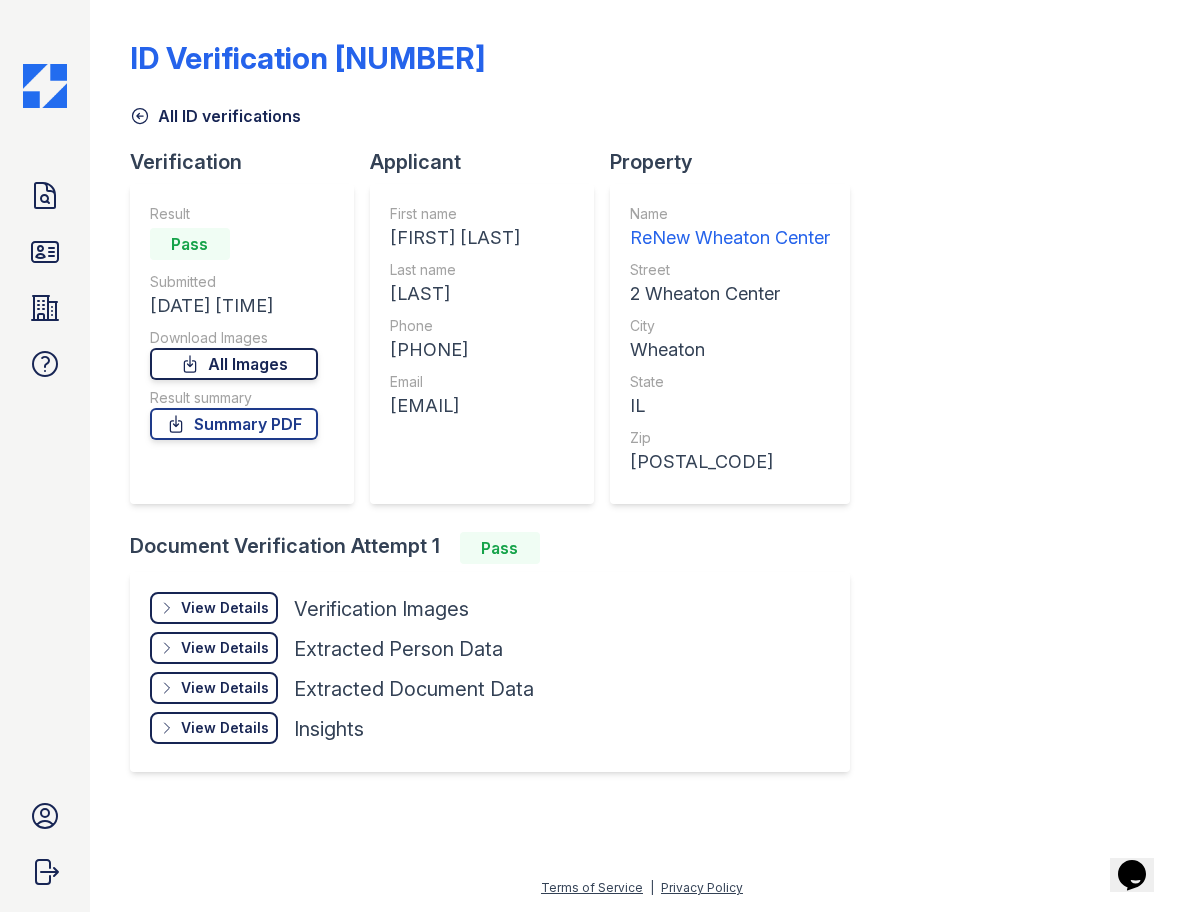 click on "All Images" at bounding box center (234, 364) 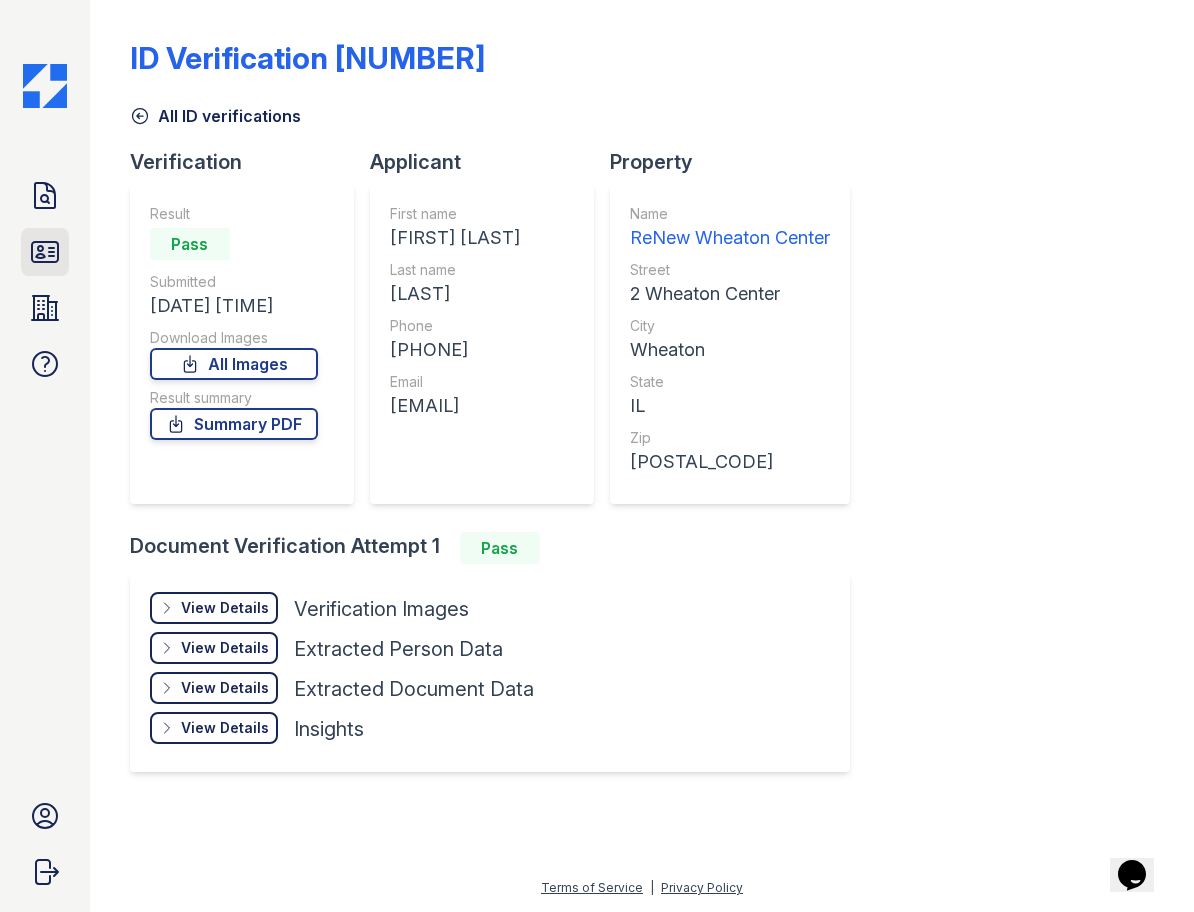 click 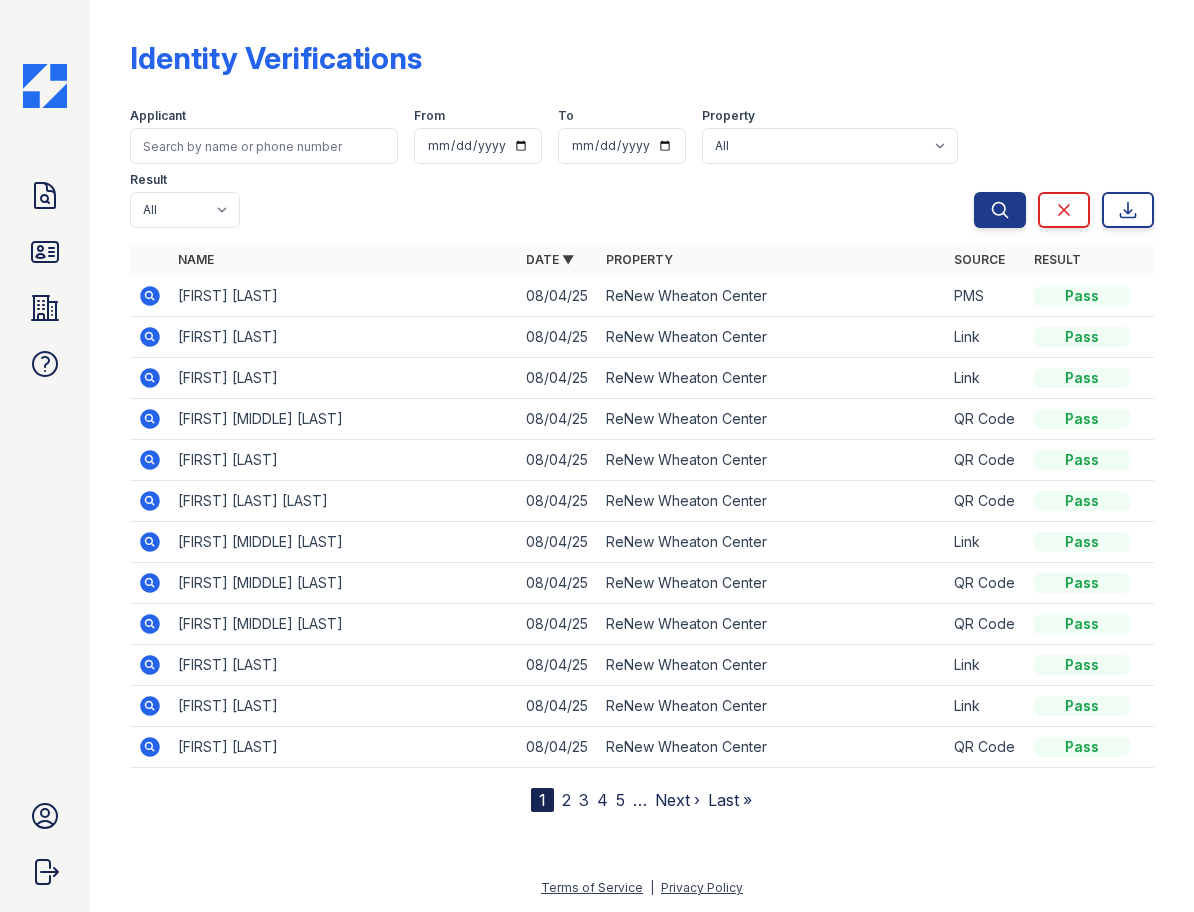 click on "2" at bounding box center (566, 800) 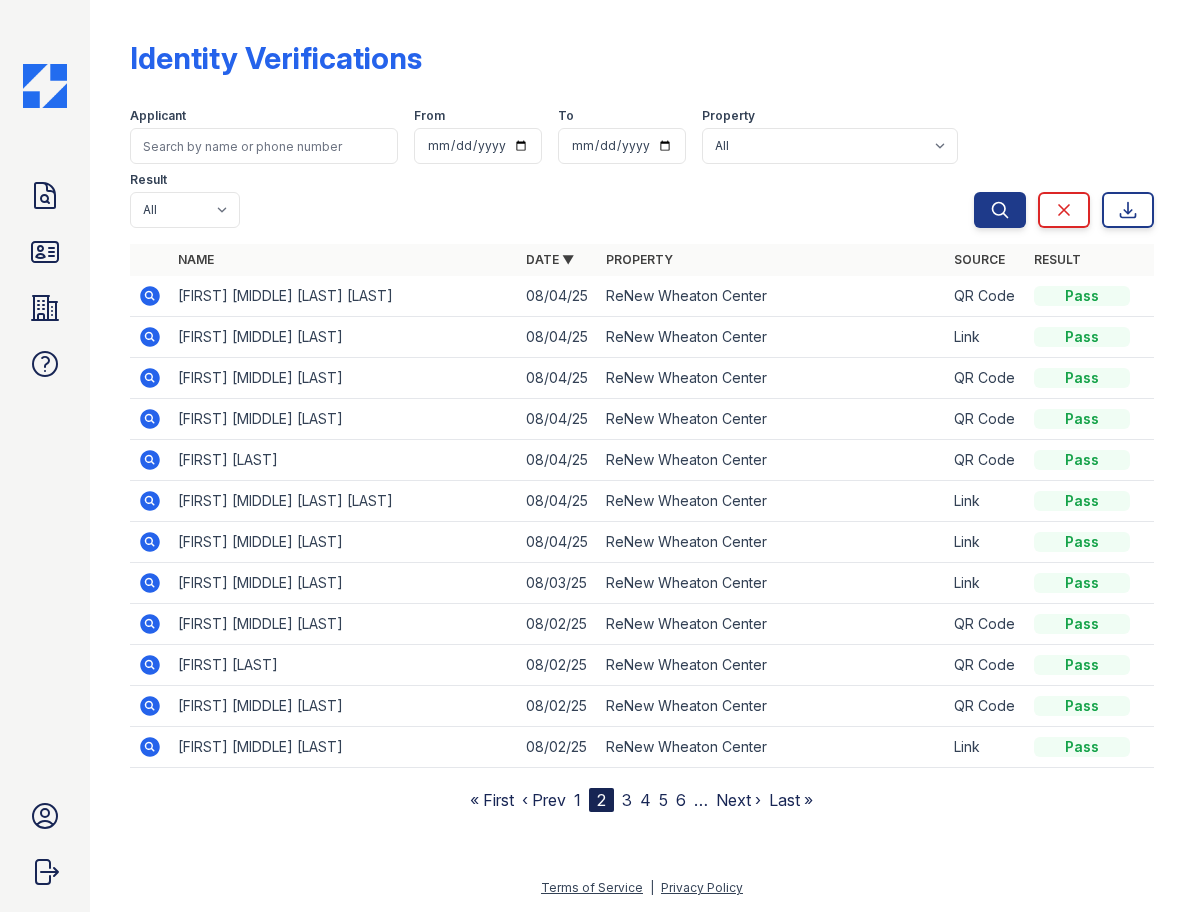 click on "3" at bounding box center (627, 800) 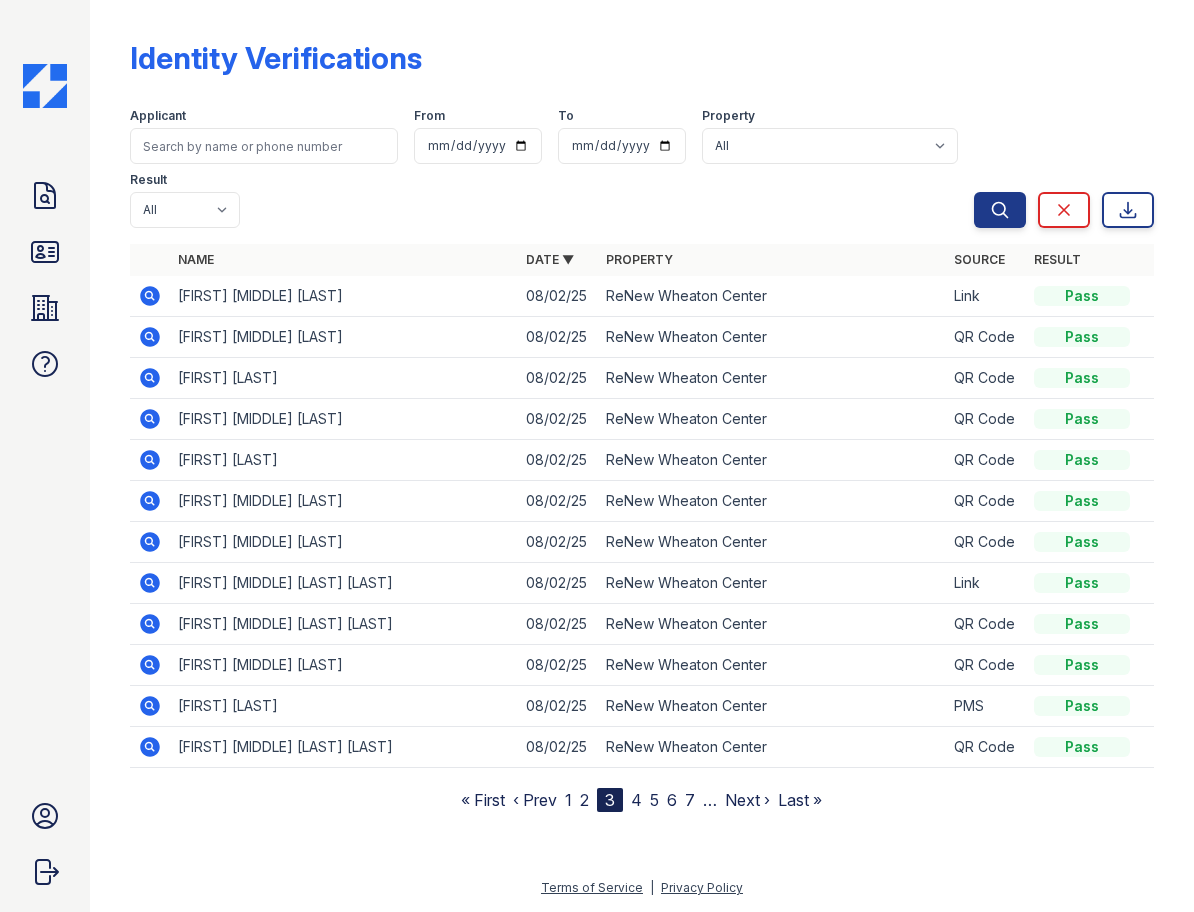click on "4" at bounding box center (636, 800) 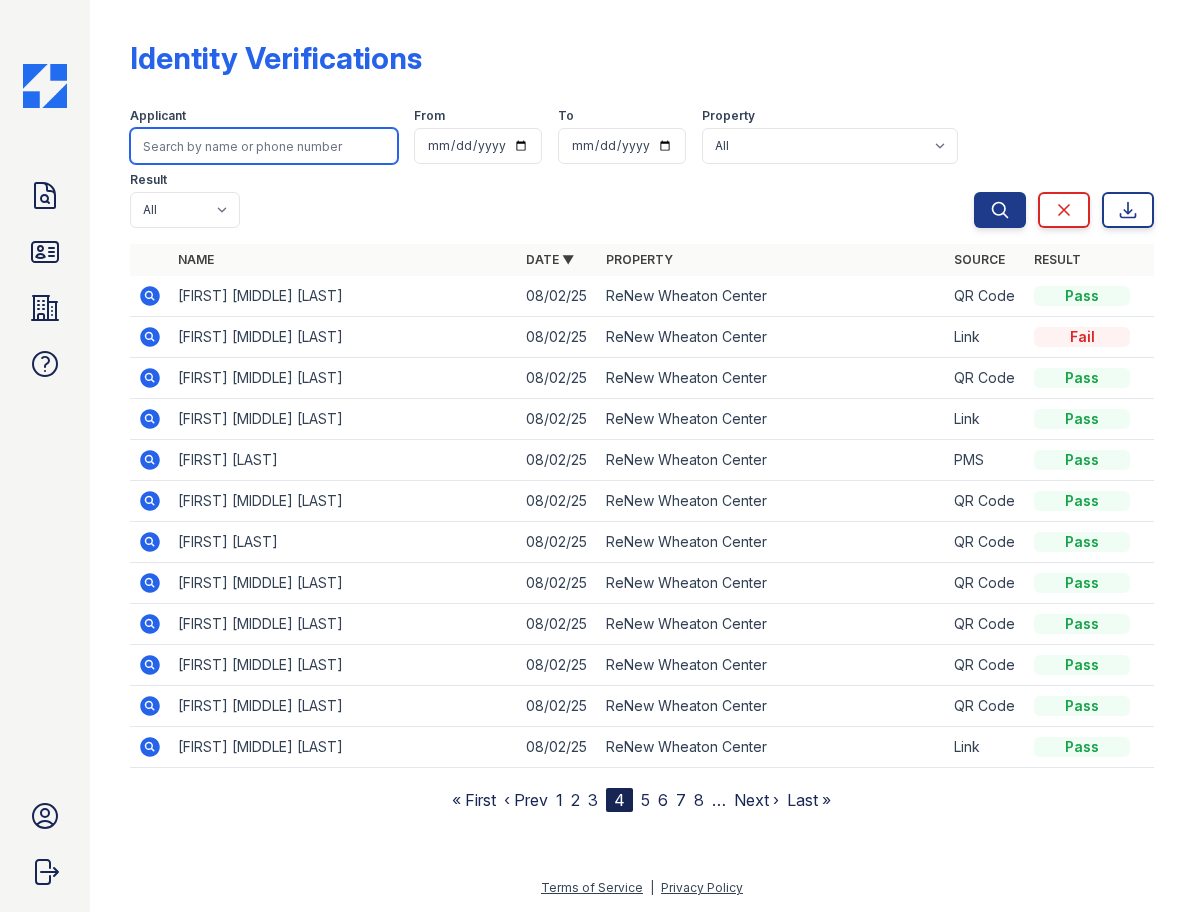 click at bounding box center (264, 146) 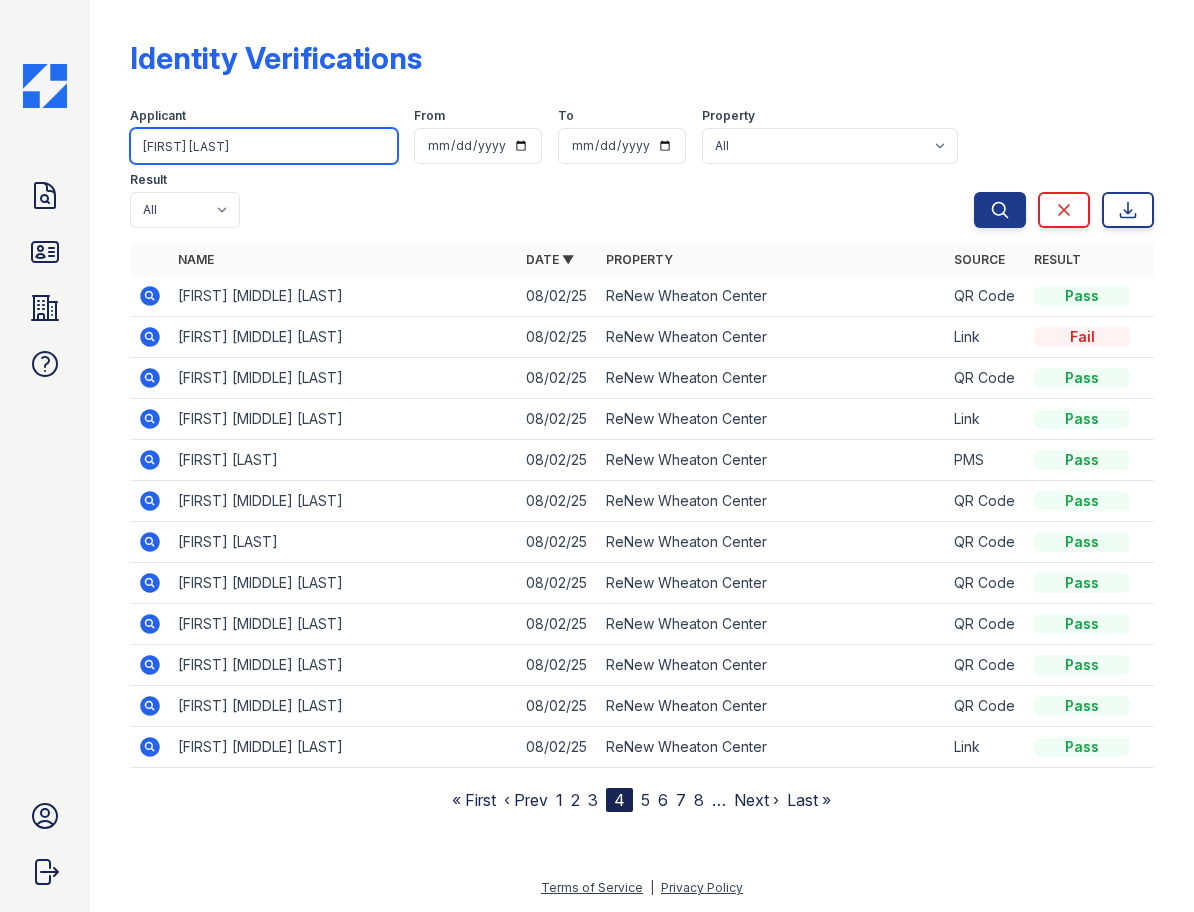 type on "[FIRST] [LAST]" 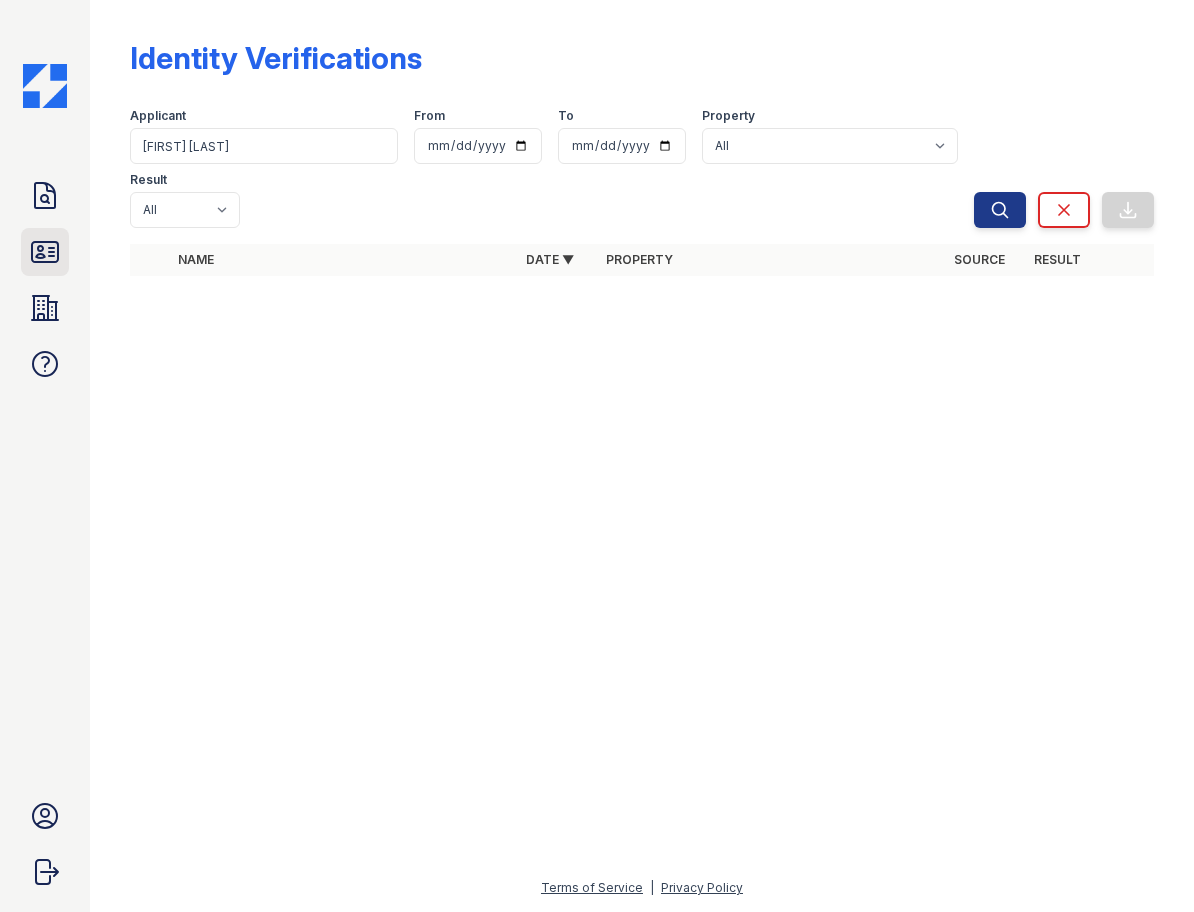 click 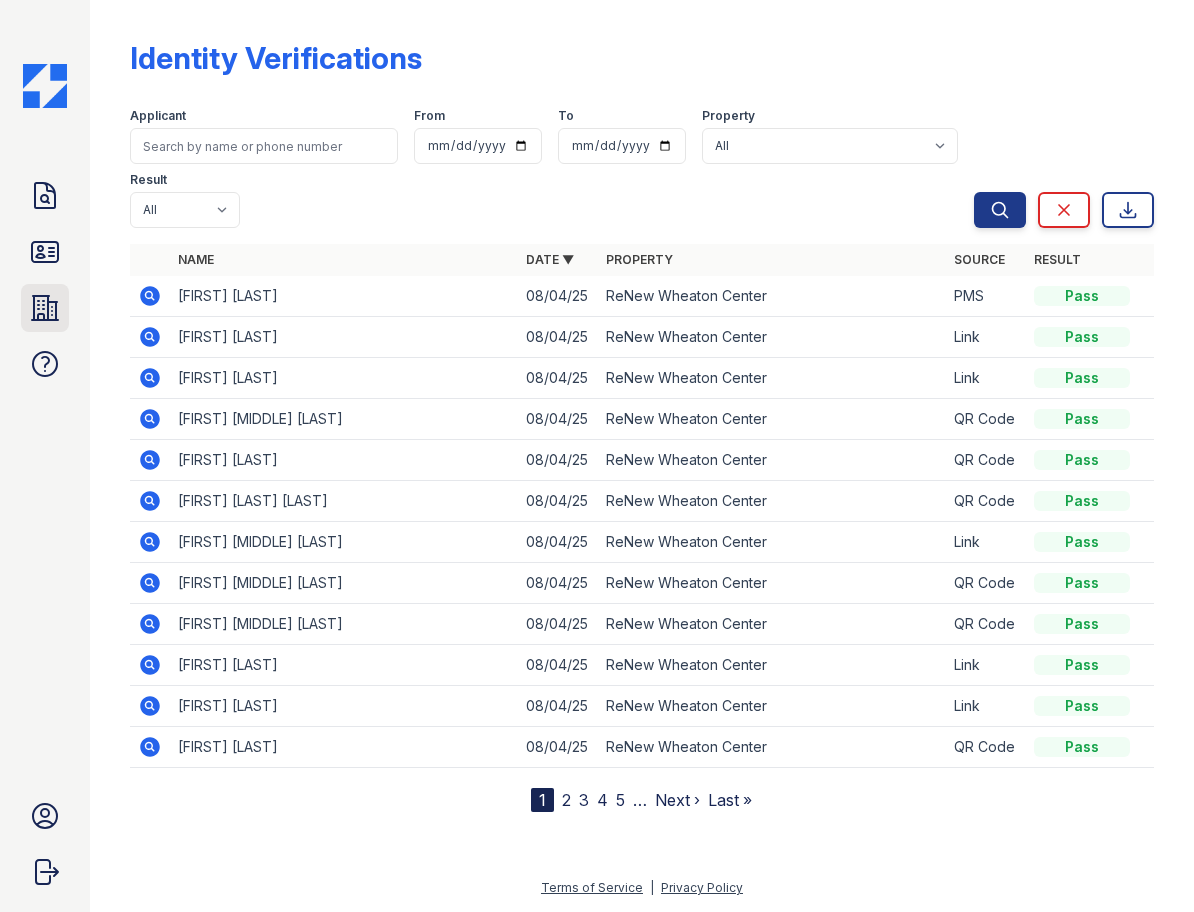 click 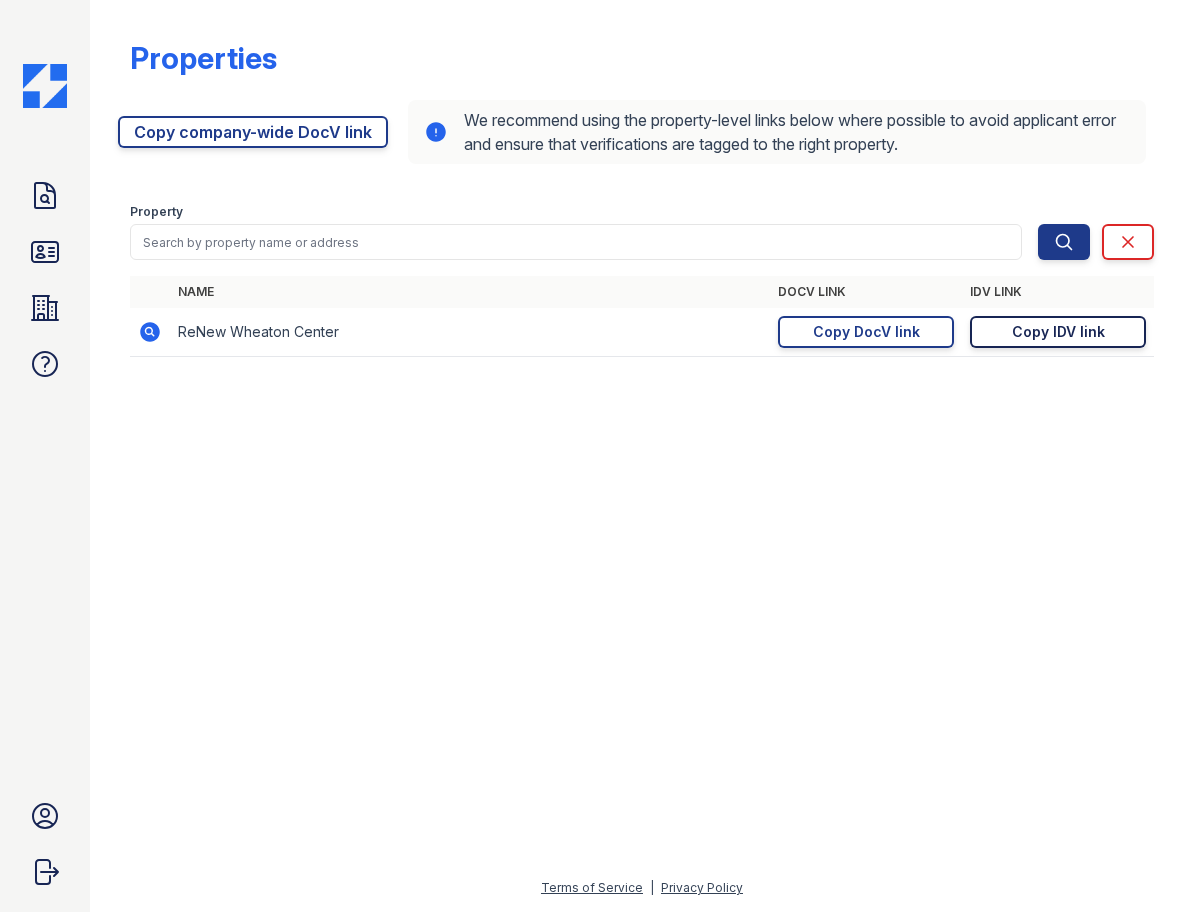 click on "Copy IDV link" at bounding box center (1058, 332) 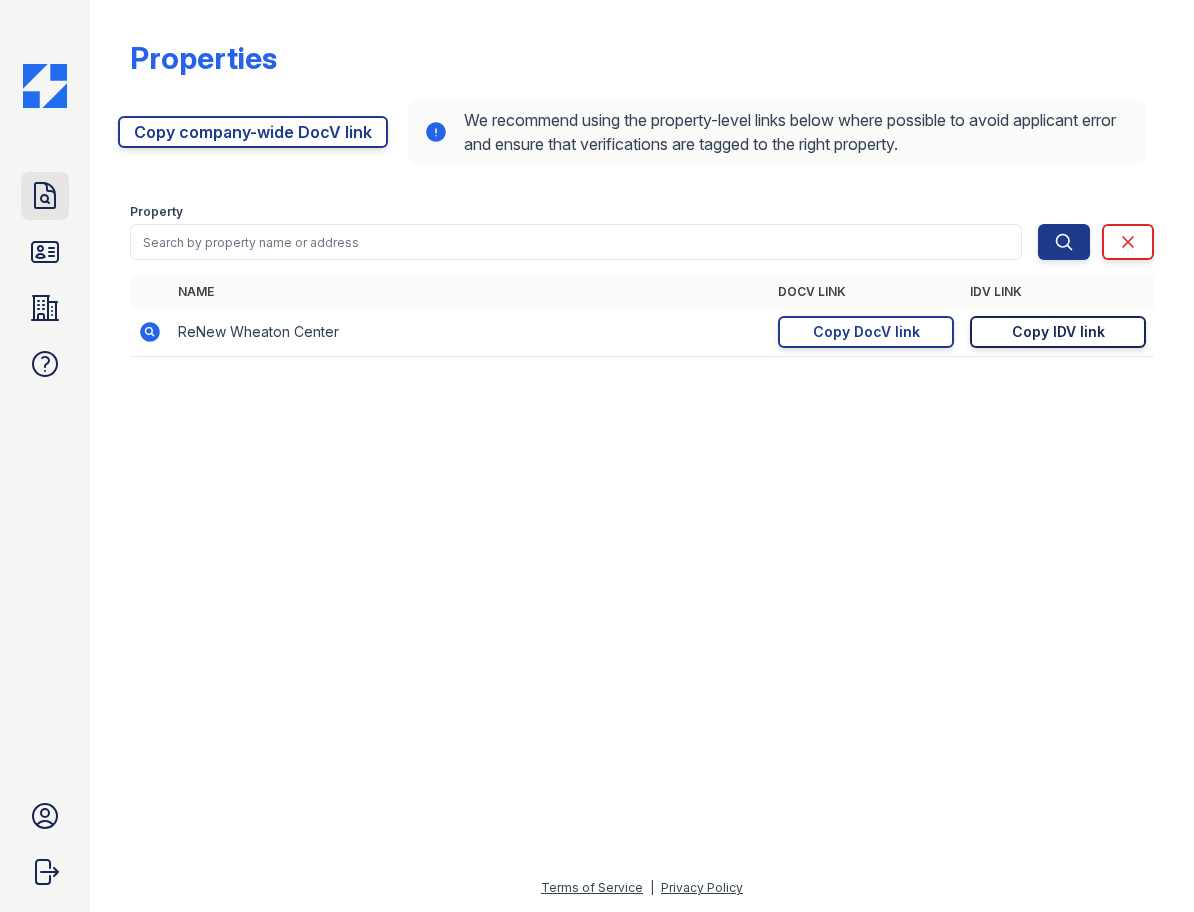 click on "[FIRST] [LAST]" at bounding box center [45, 456] 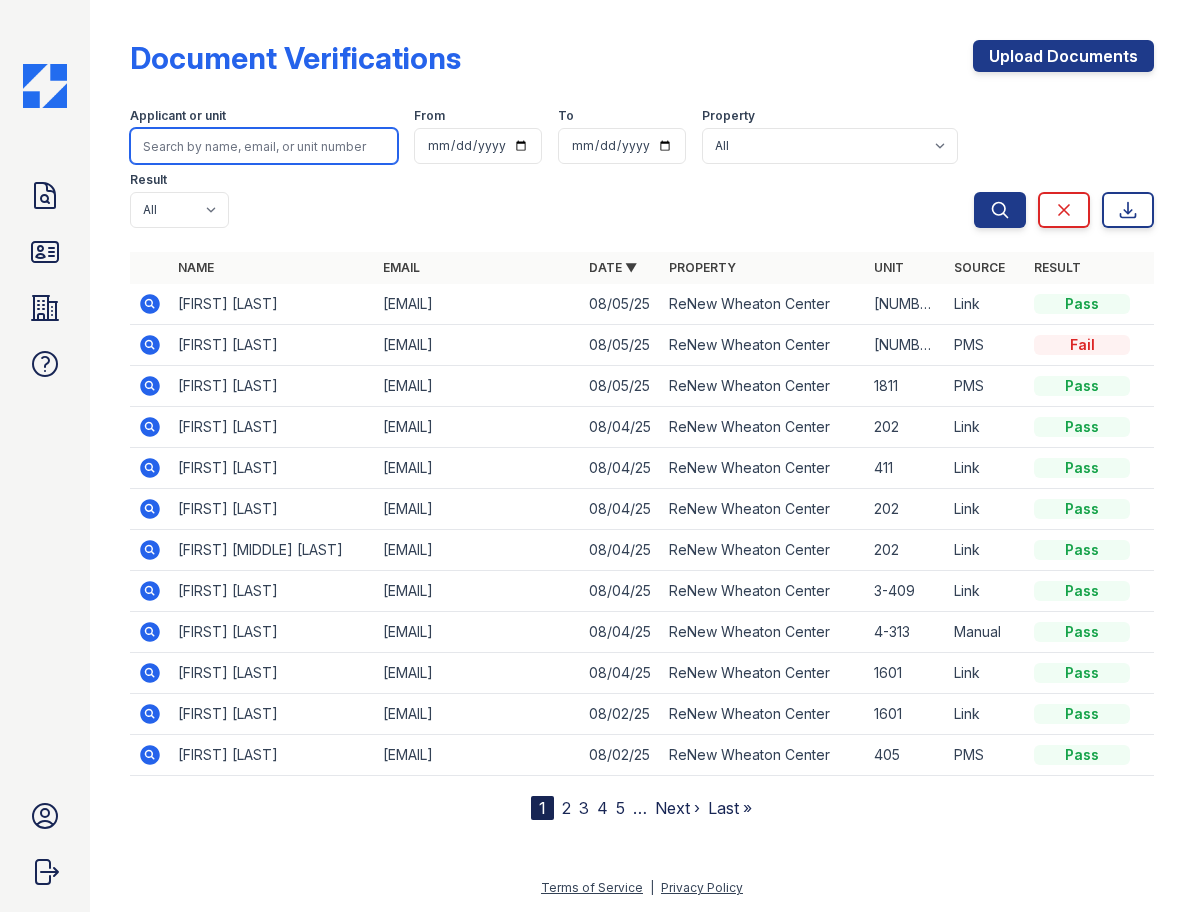 click at bounding box center (264, 146) 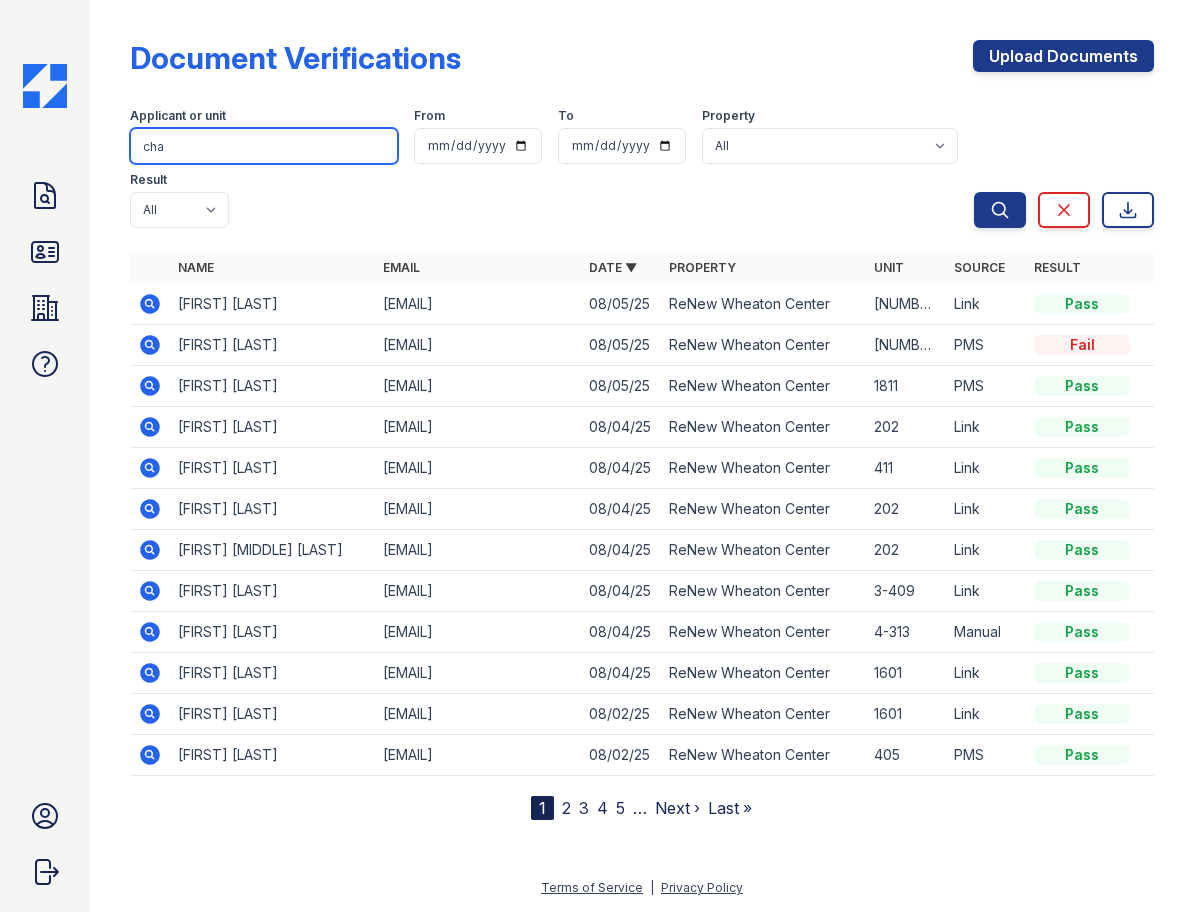 type on "cha" 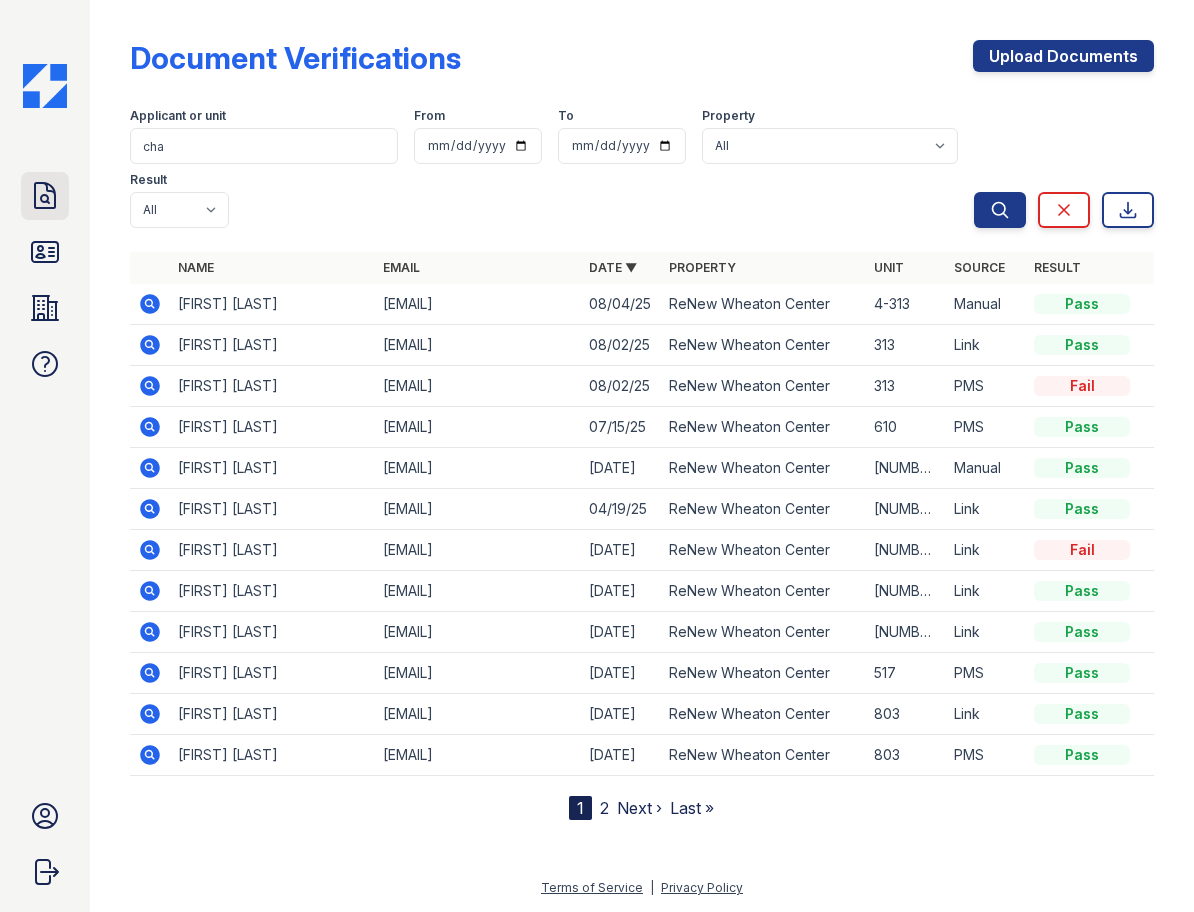 click 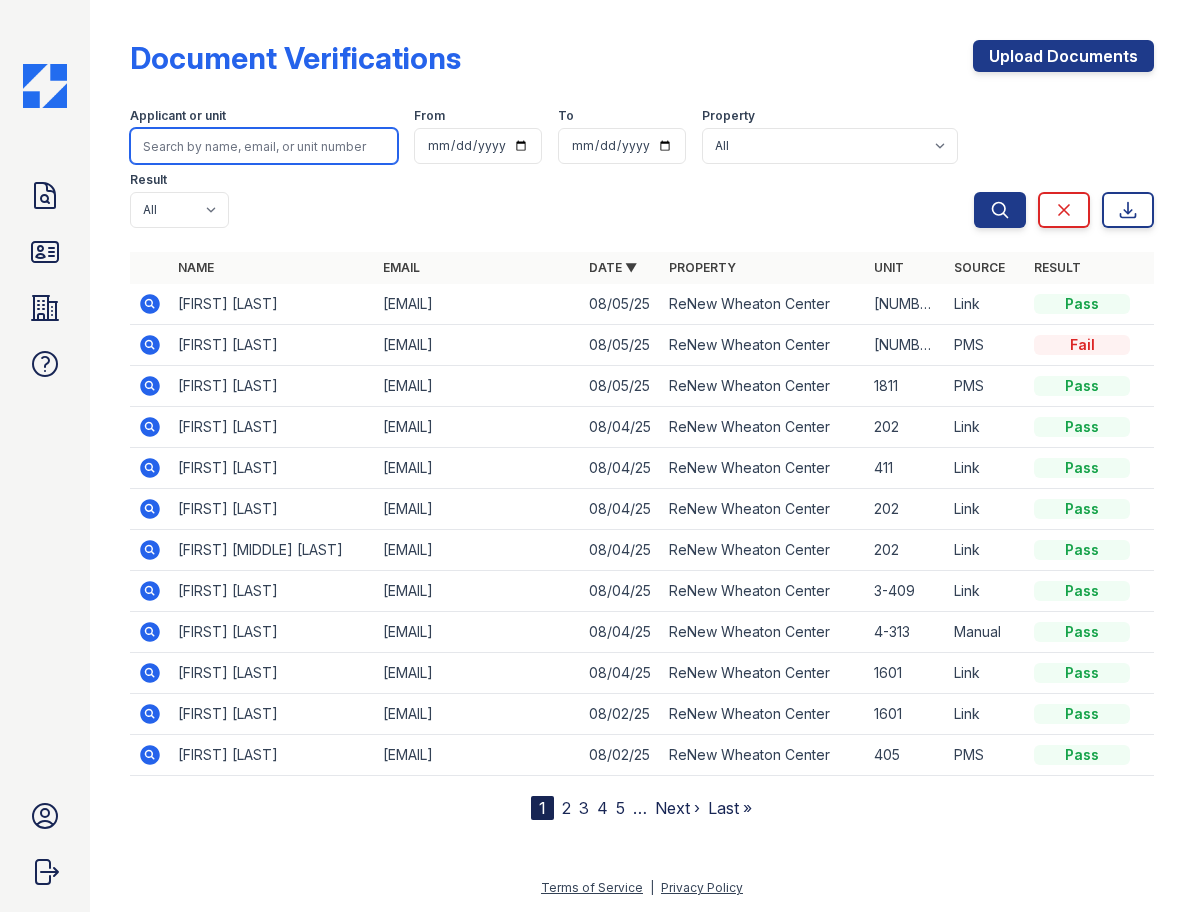 click at bounding box center [264, 146] 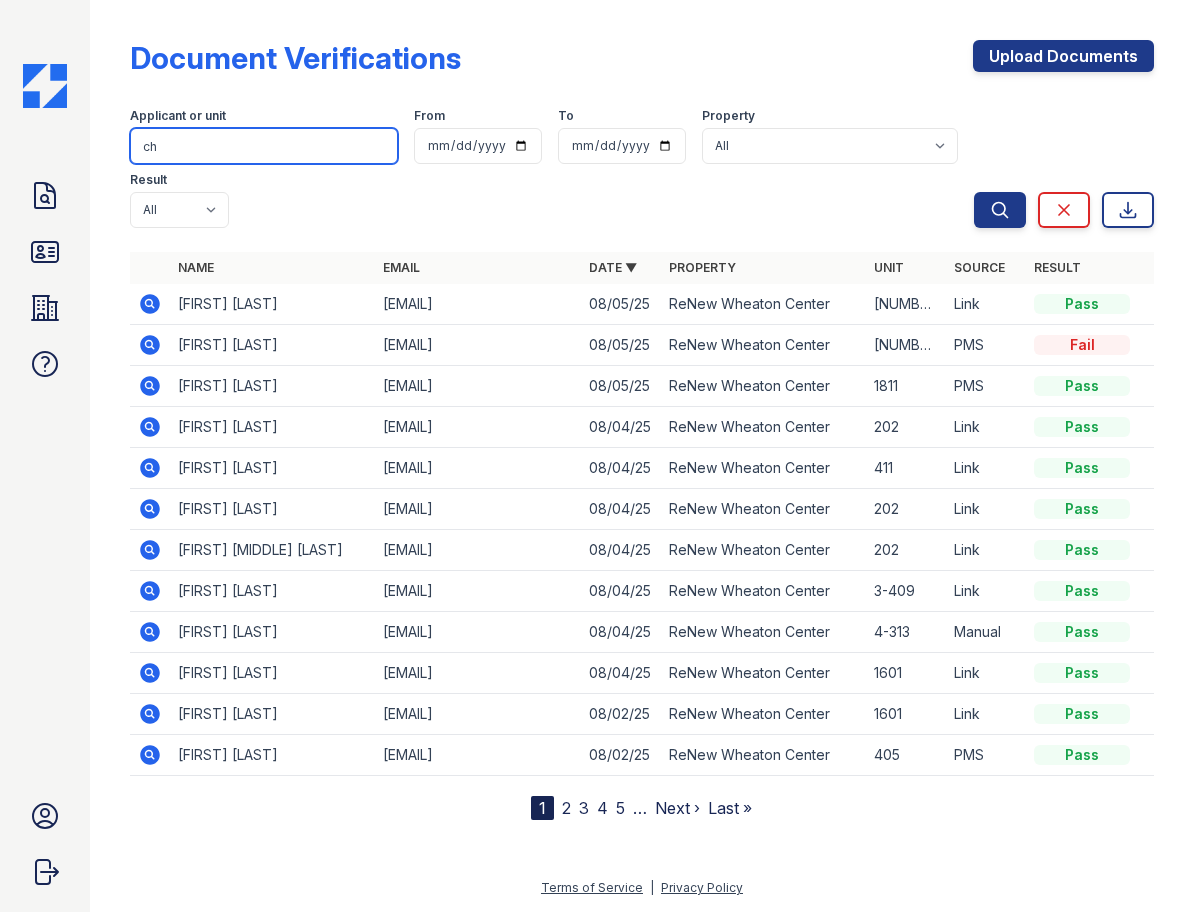 type on "ch" 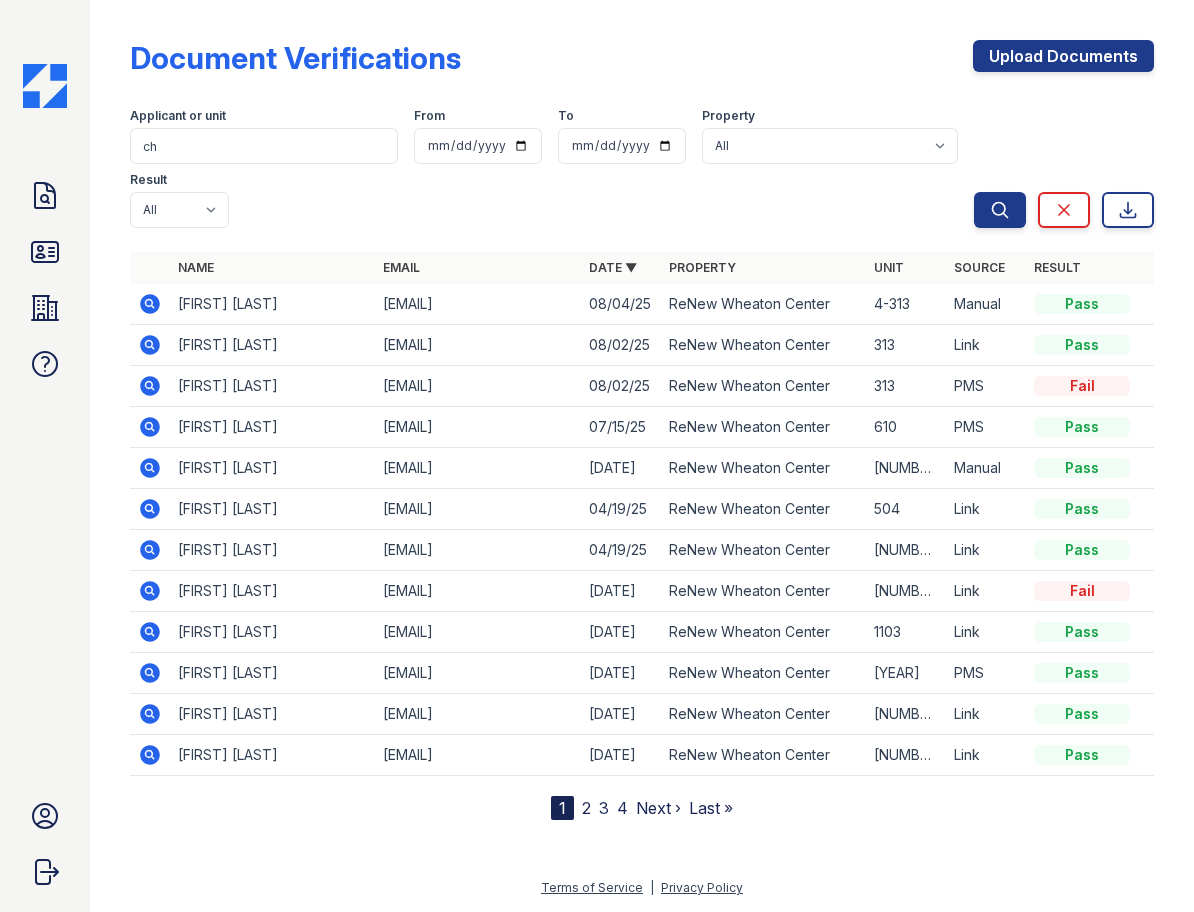 click on "2" at bounding box center [586, 808] 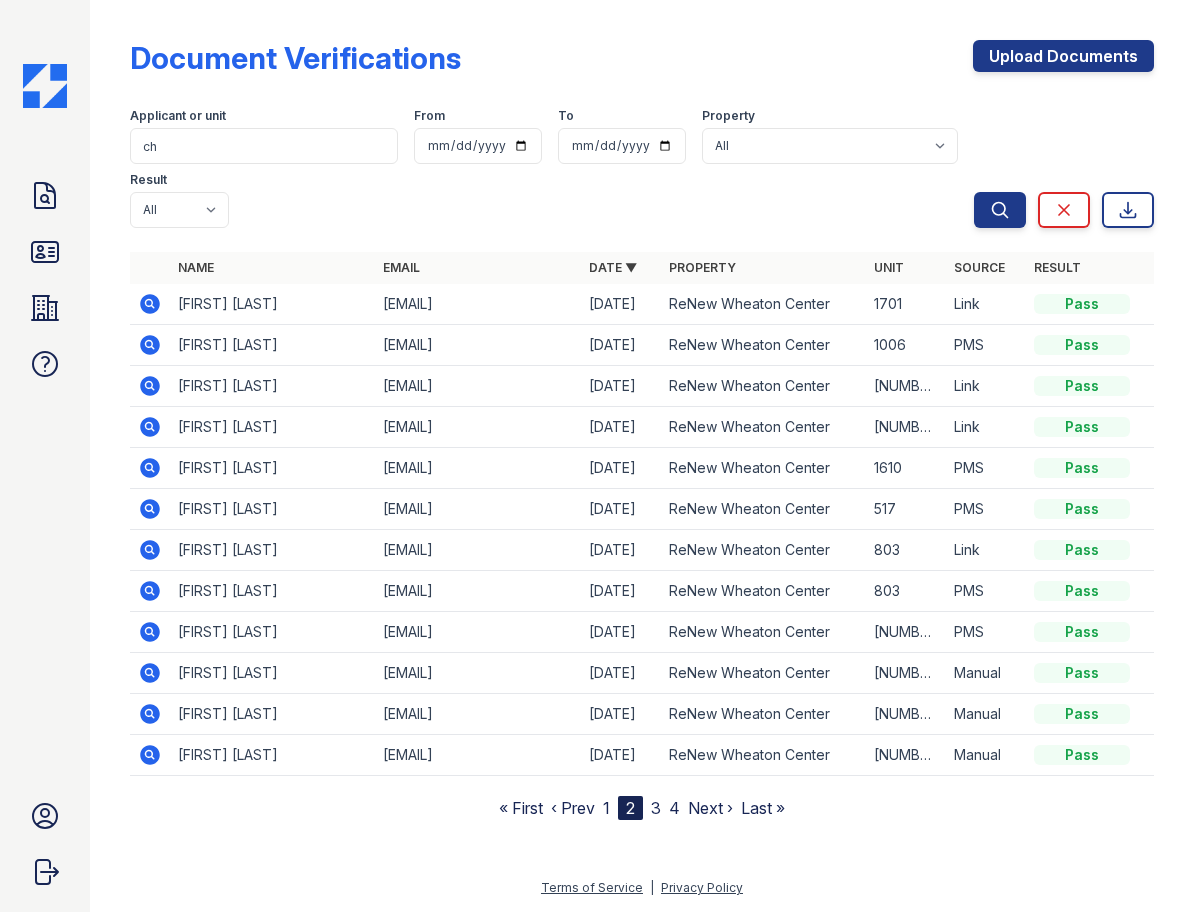 click on "3" at bounding box center (656, 808) 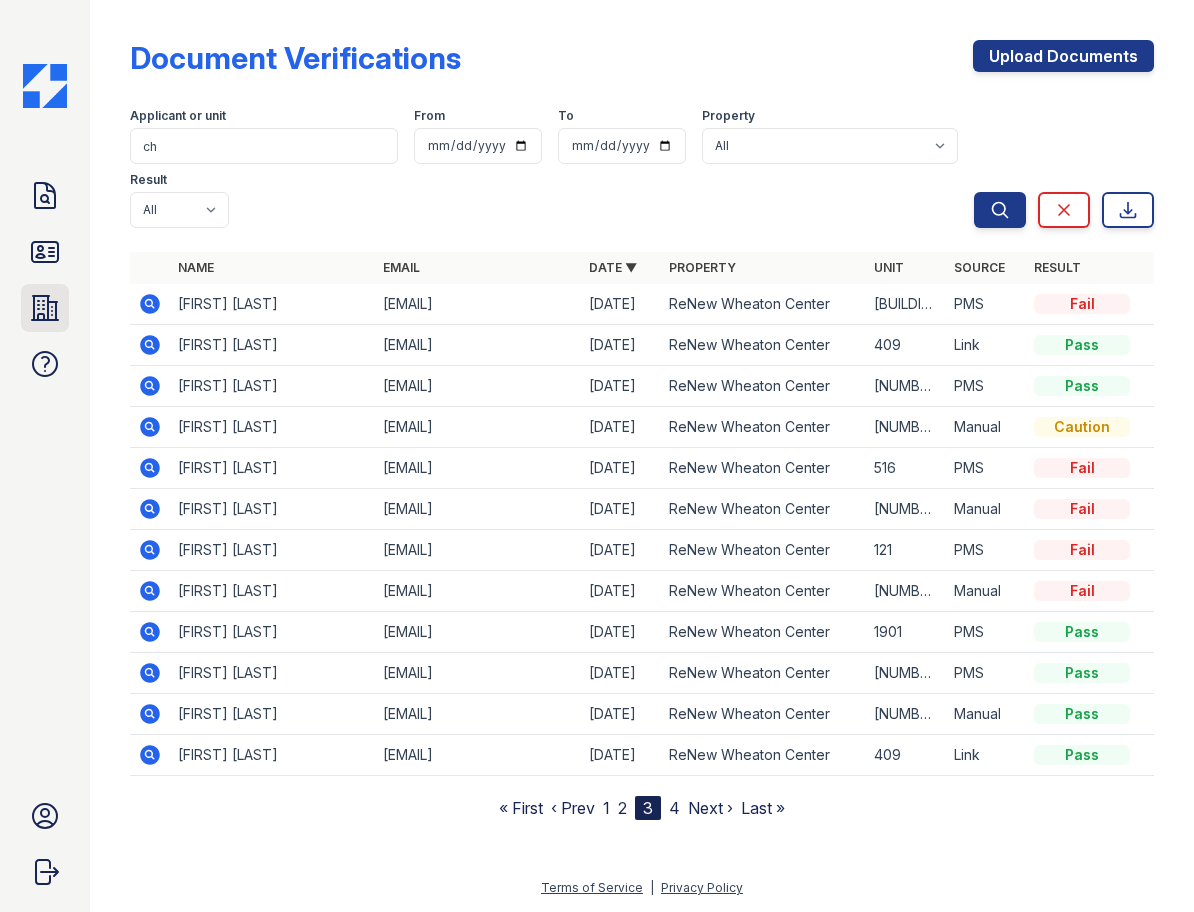 click 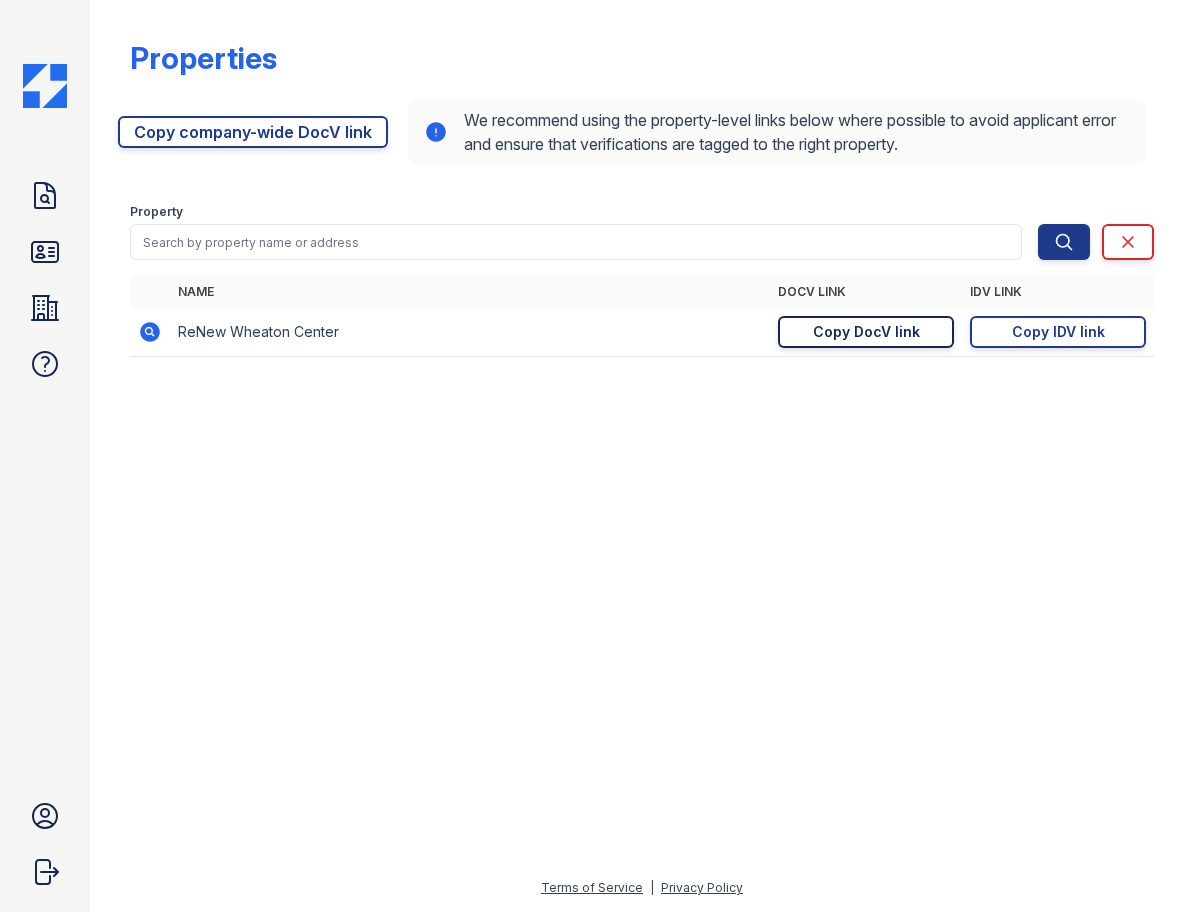 click on "Copy DocV link" at bounding box center (866, 332) 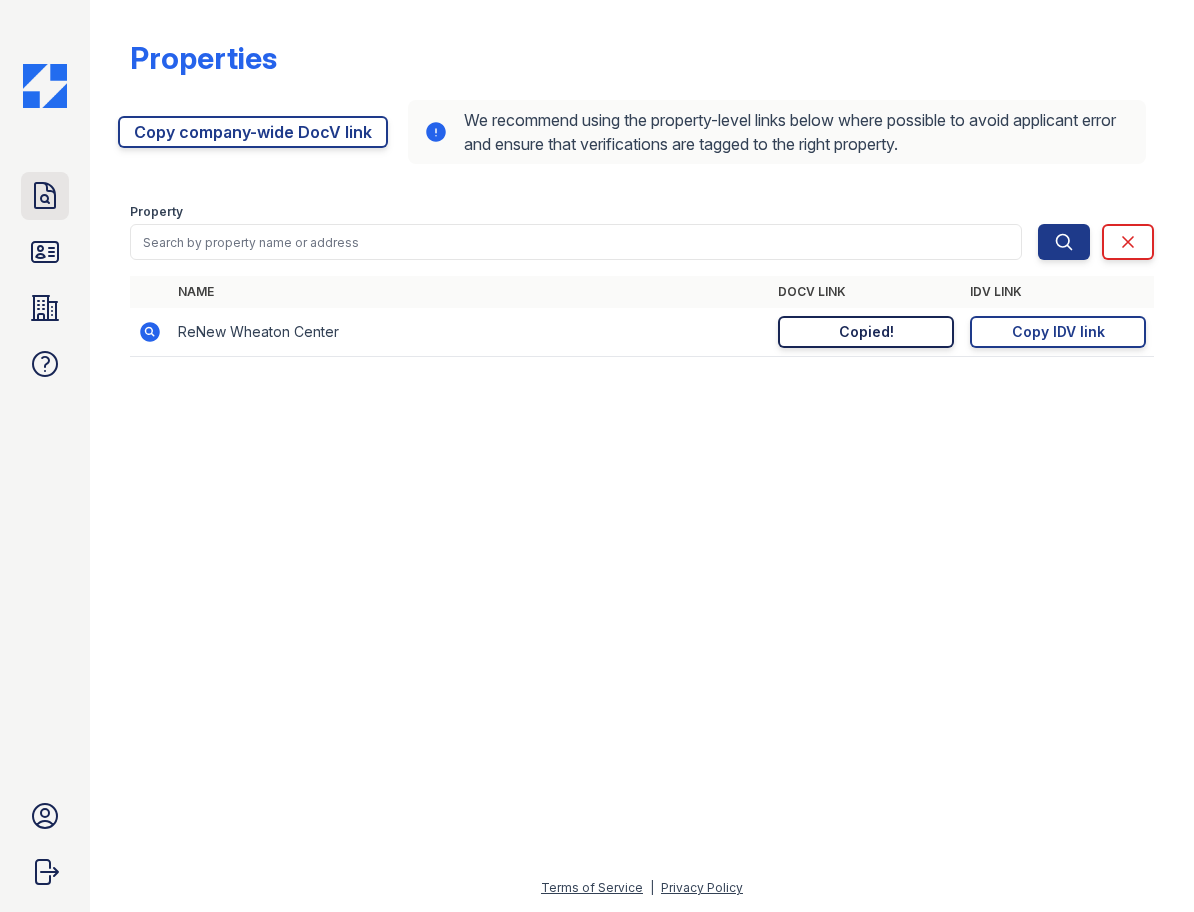 click 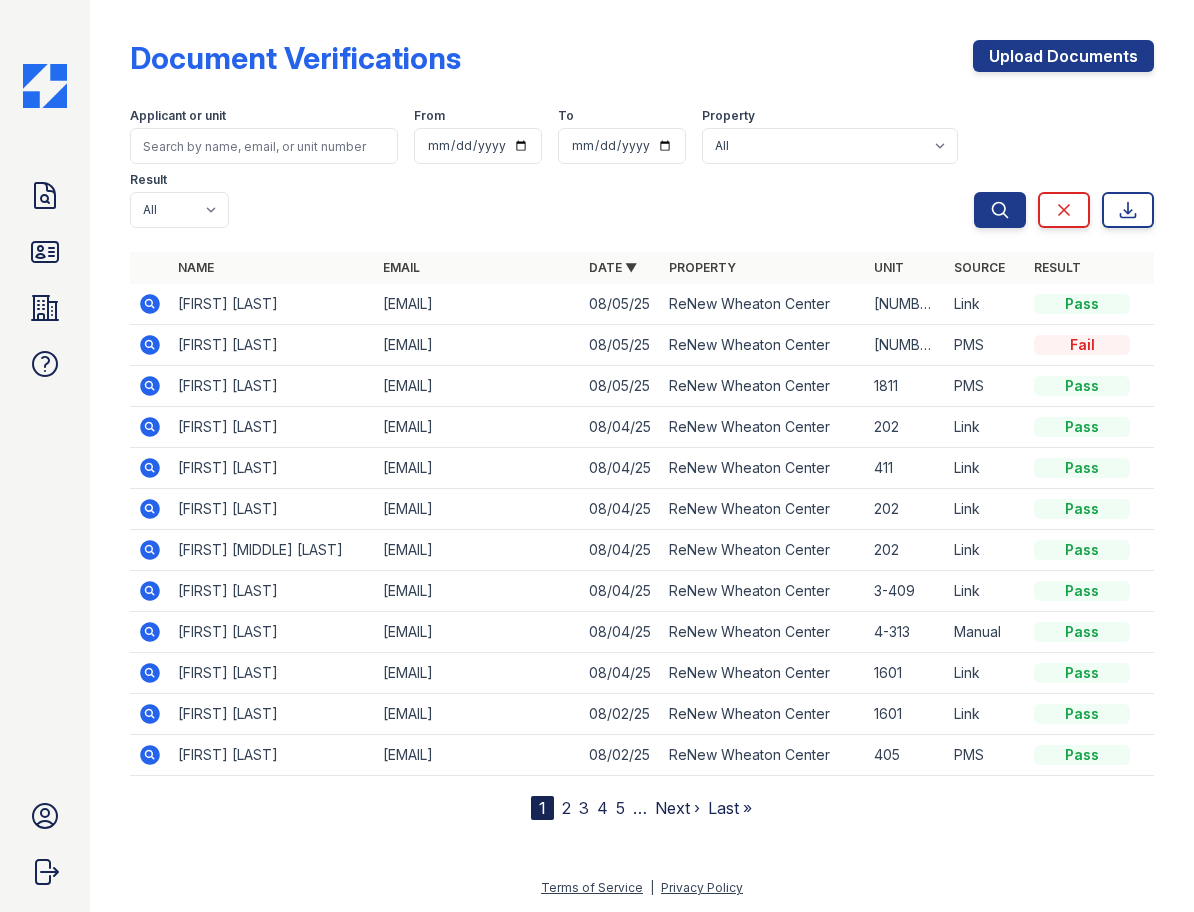 click on "2" at bounding box center (566, 808) 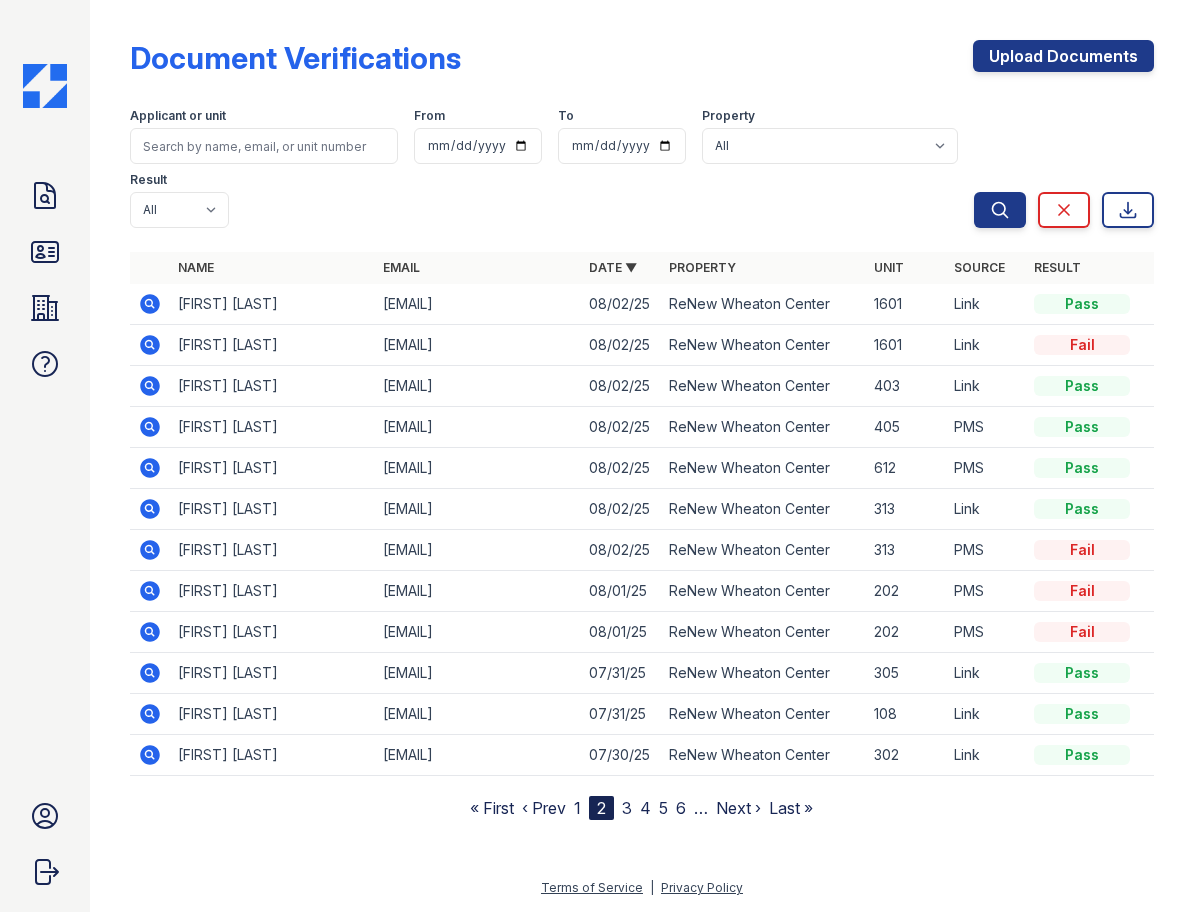 click on "3" at bounding box center (627, 808) 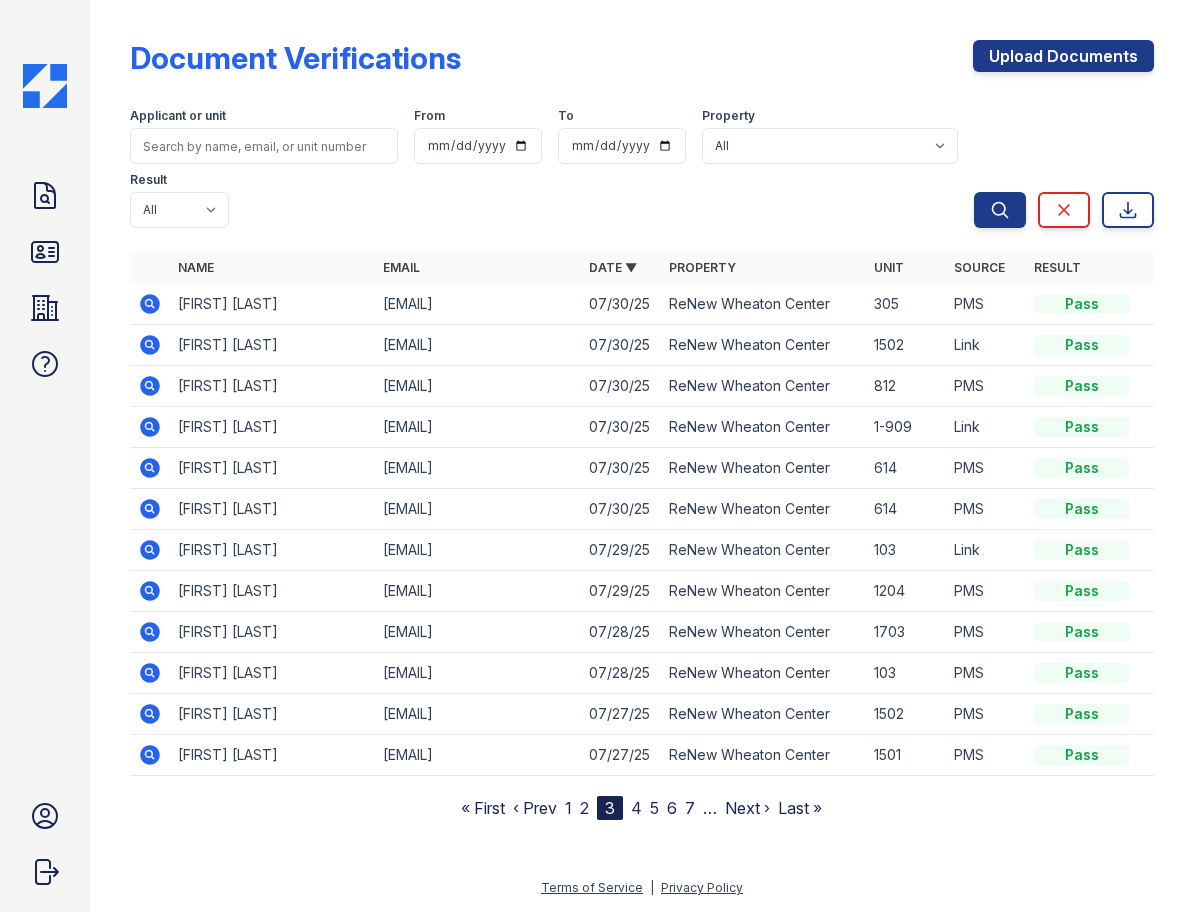 click on "4" at bounding box center [636, 808] 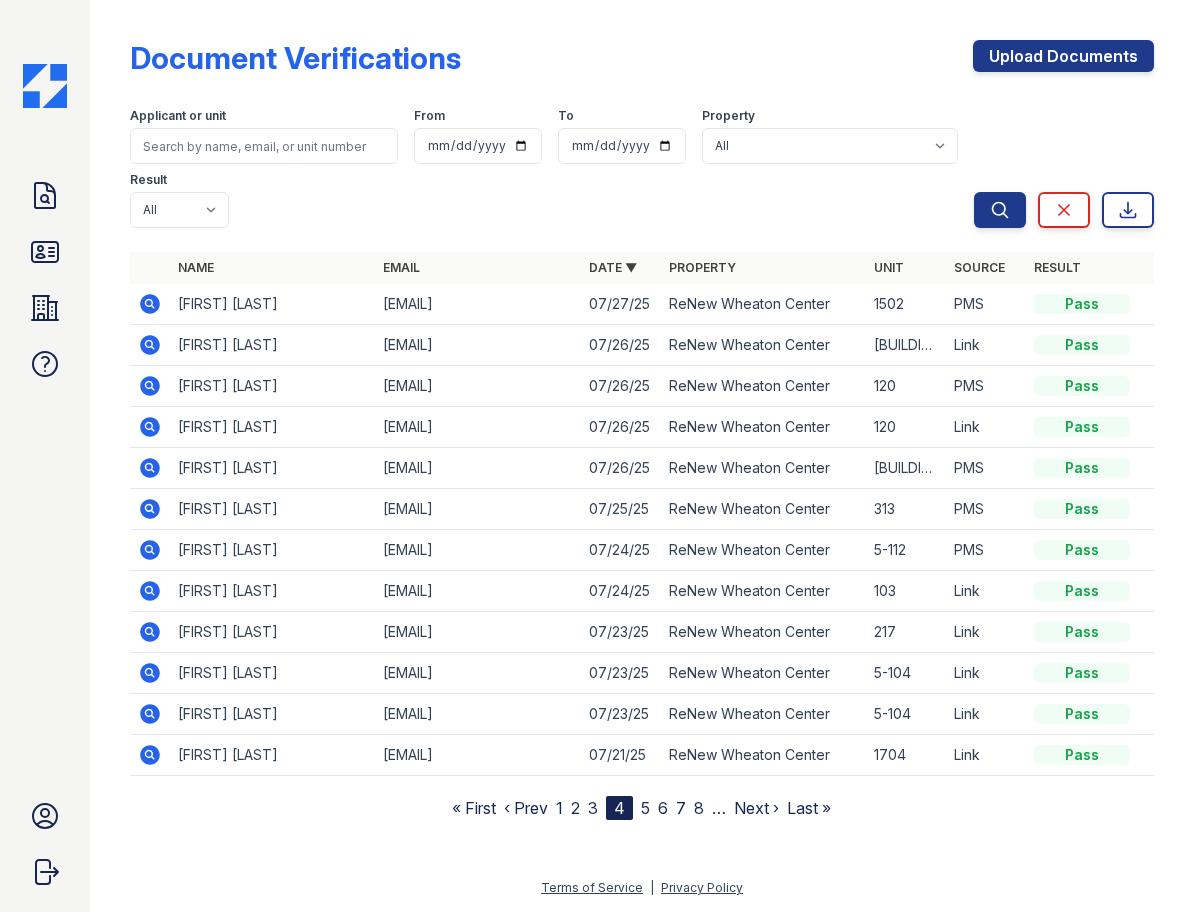 click on "5" at bounding box center [645, 808] 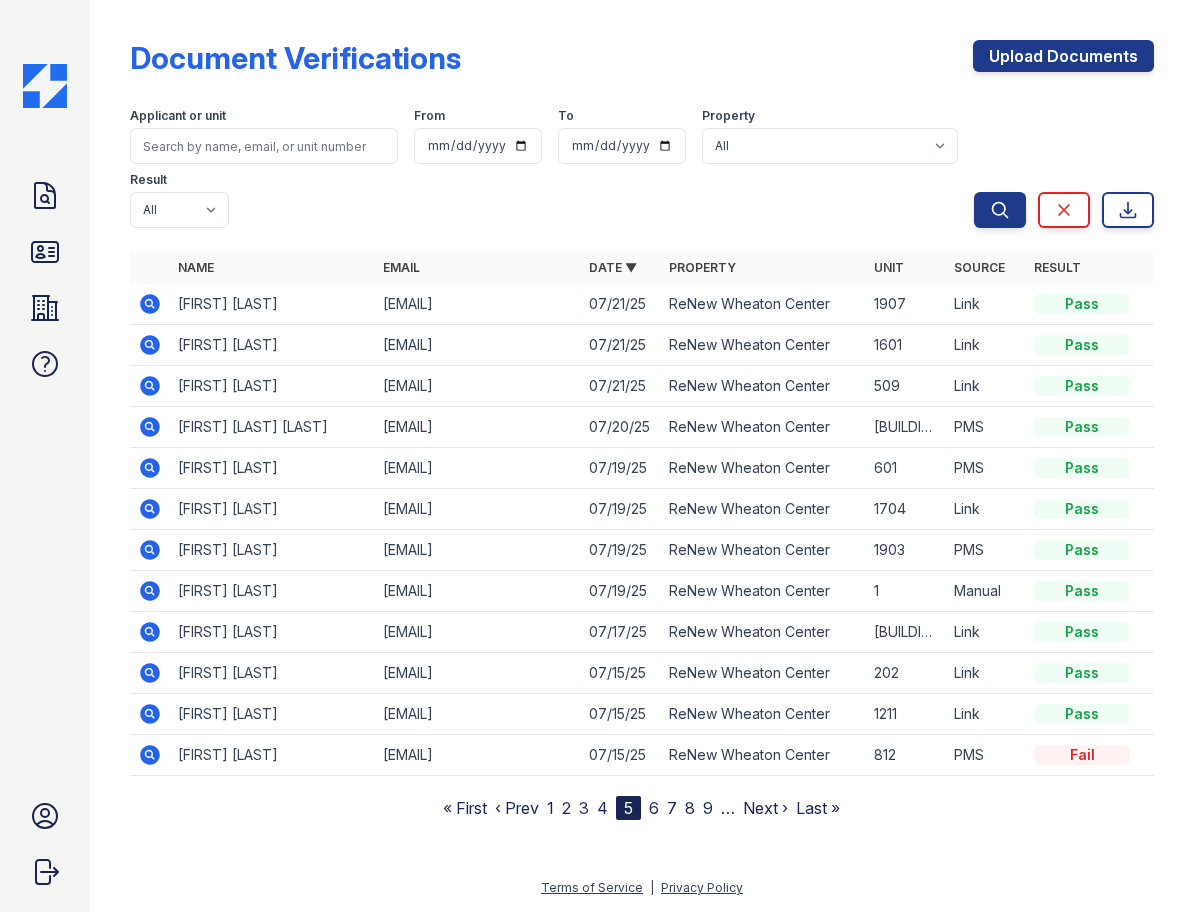click on "6" at bounding box center (654, 808) 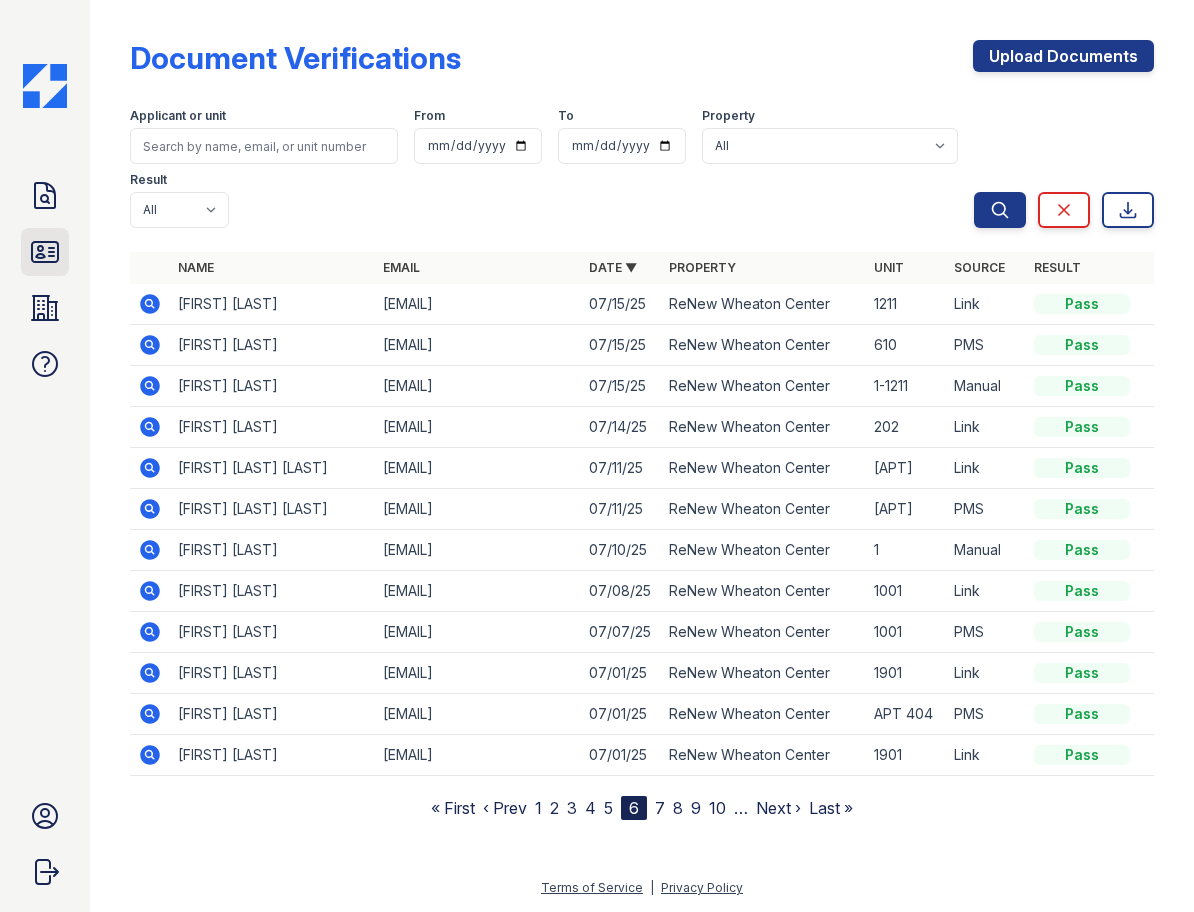 click 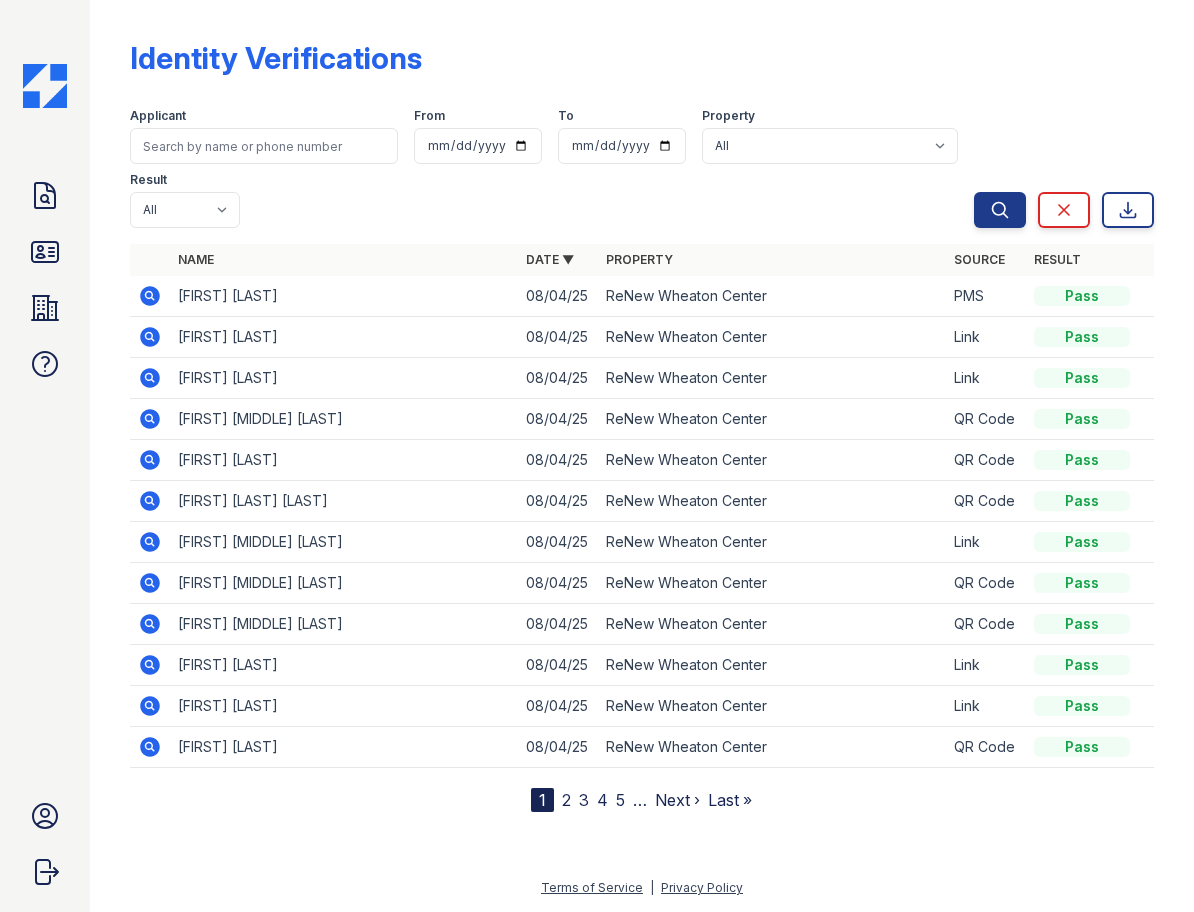 click 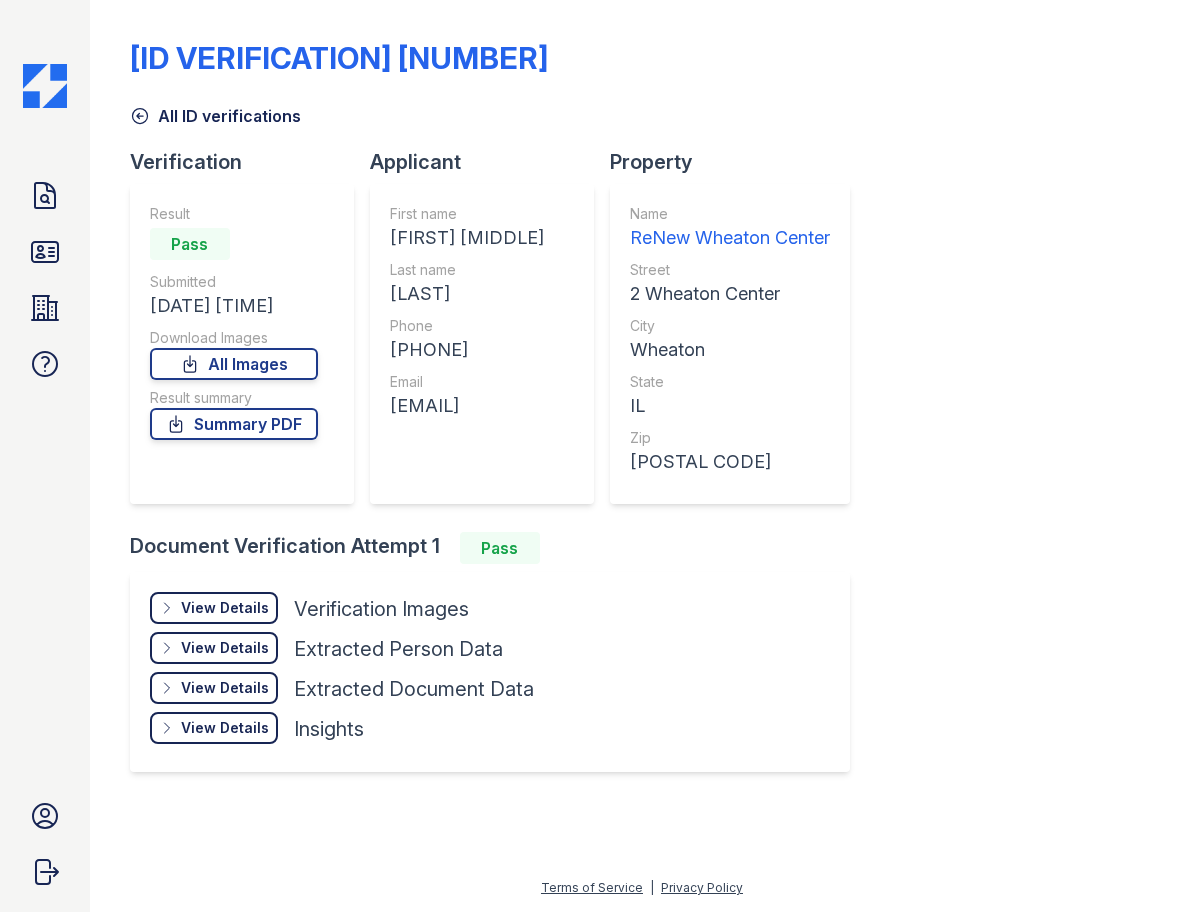 scroll, scrollTop: 0, scrollLeft: 0, axis: both 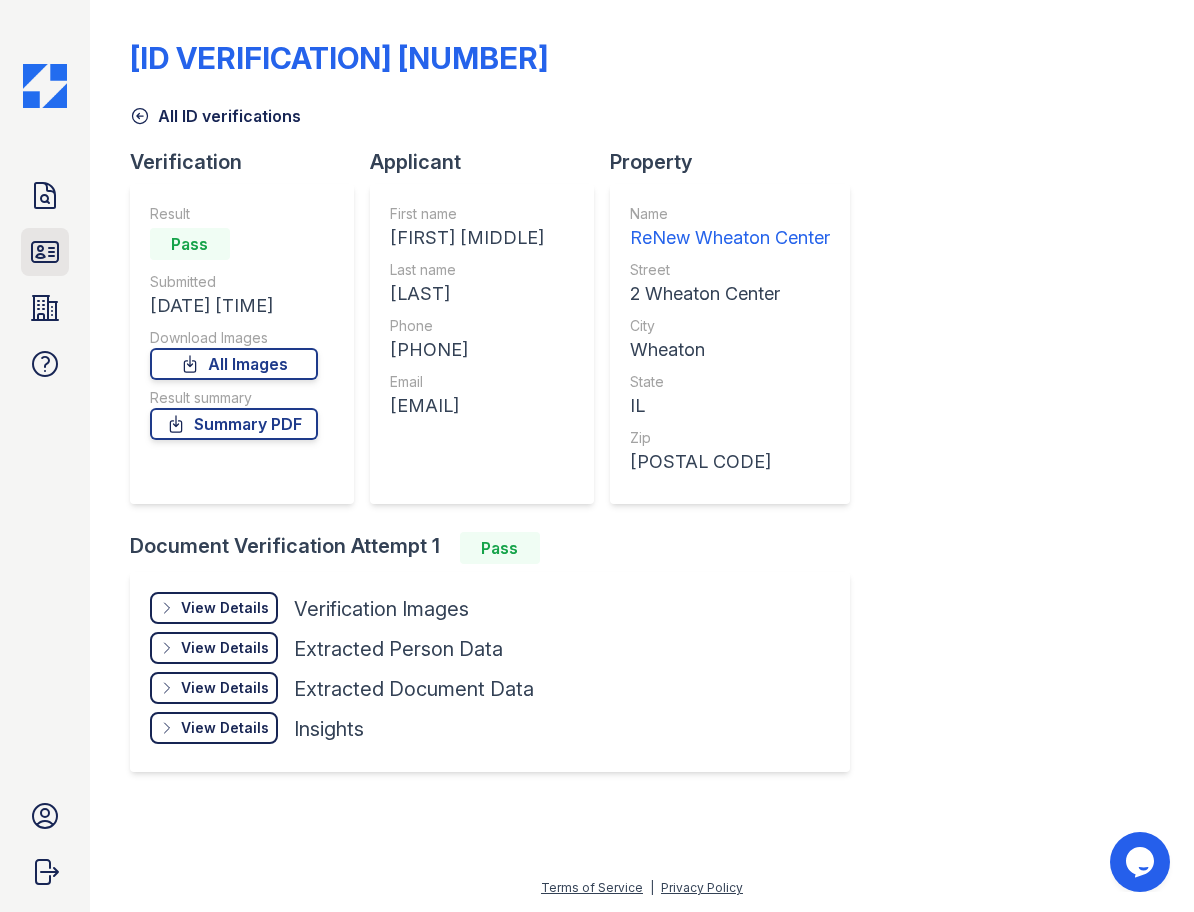 click 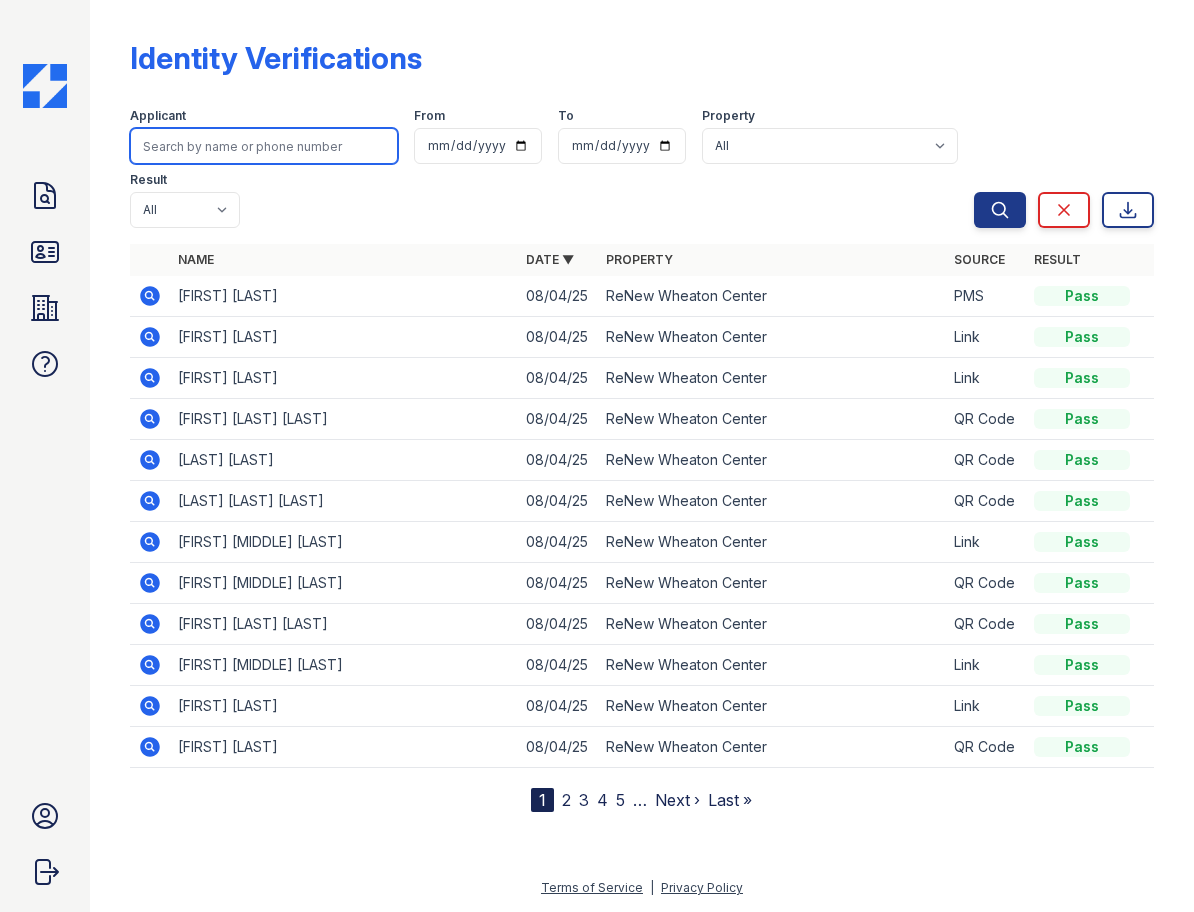 click at bounding box center [264, 146] 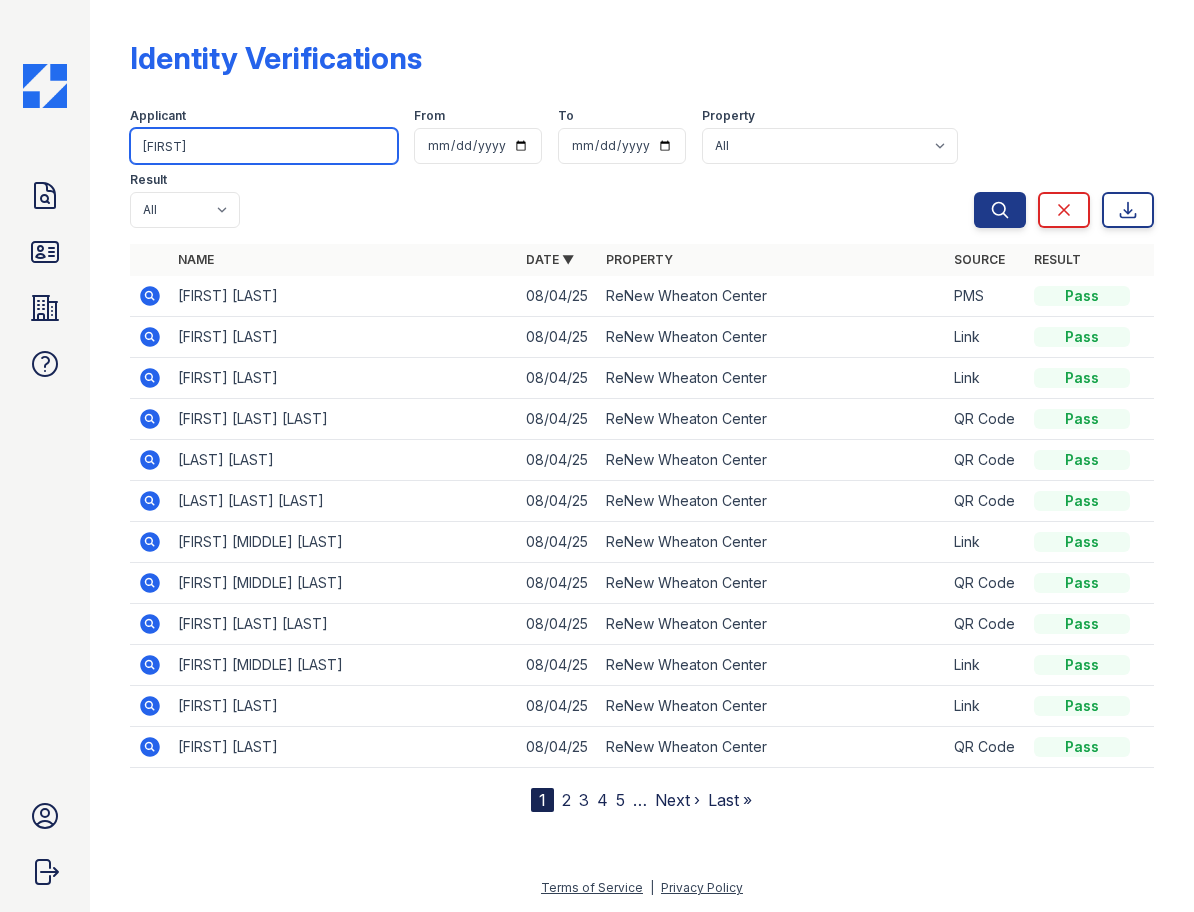 type on "[FIRST]" 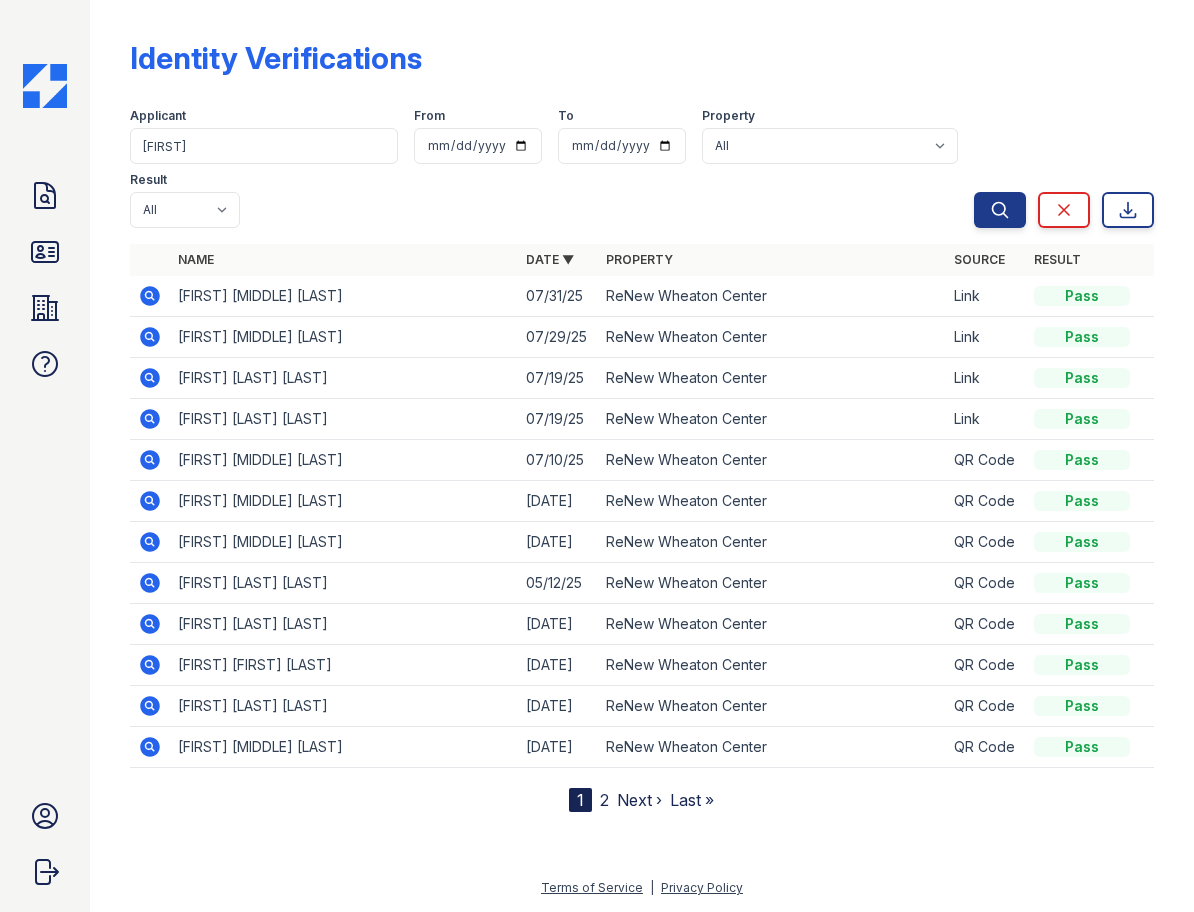 click 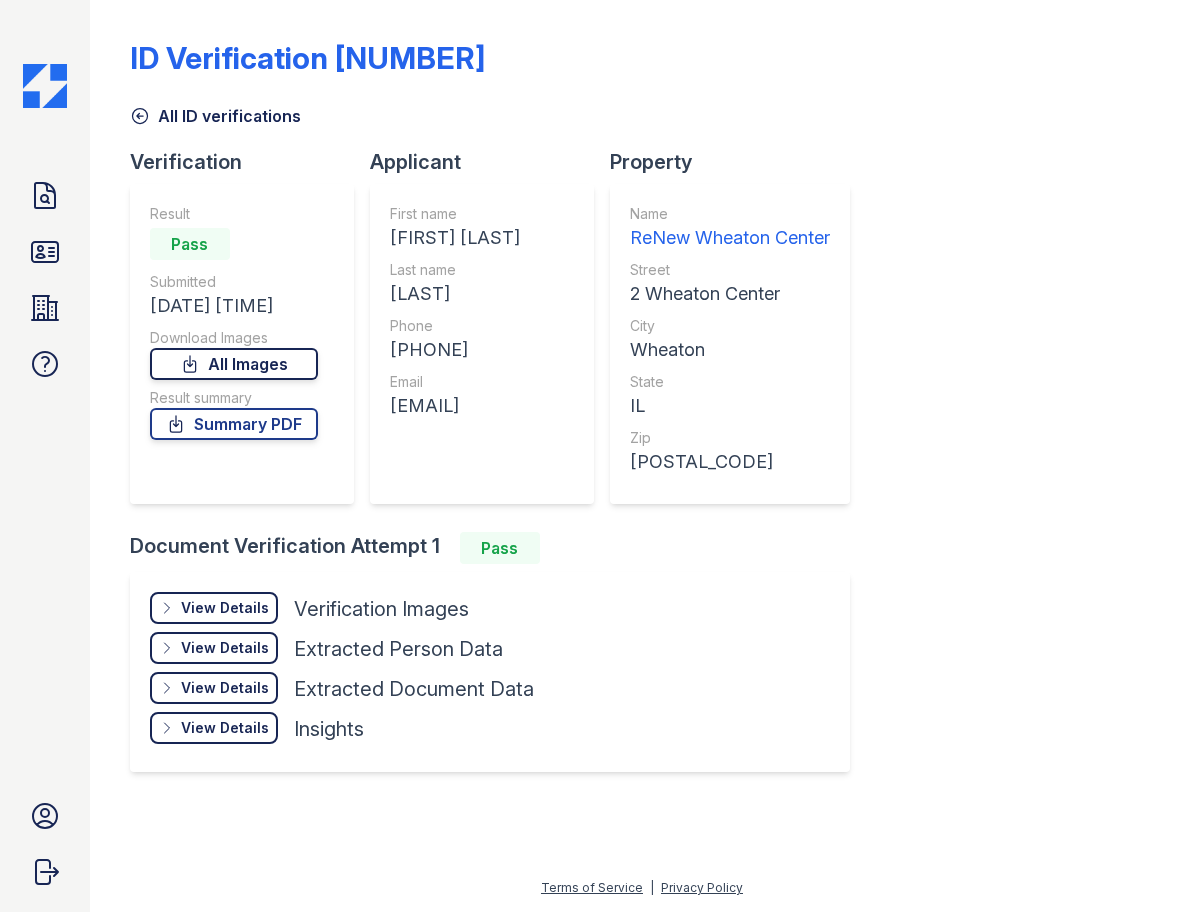 scroll, scrollTop: 0, scrollLeft: 0, axis: both 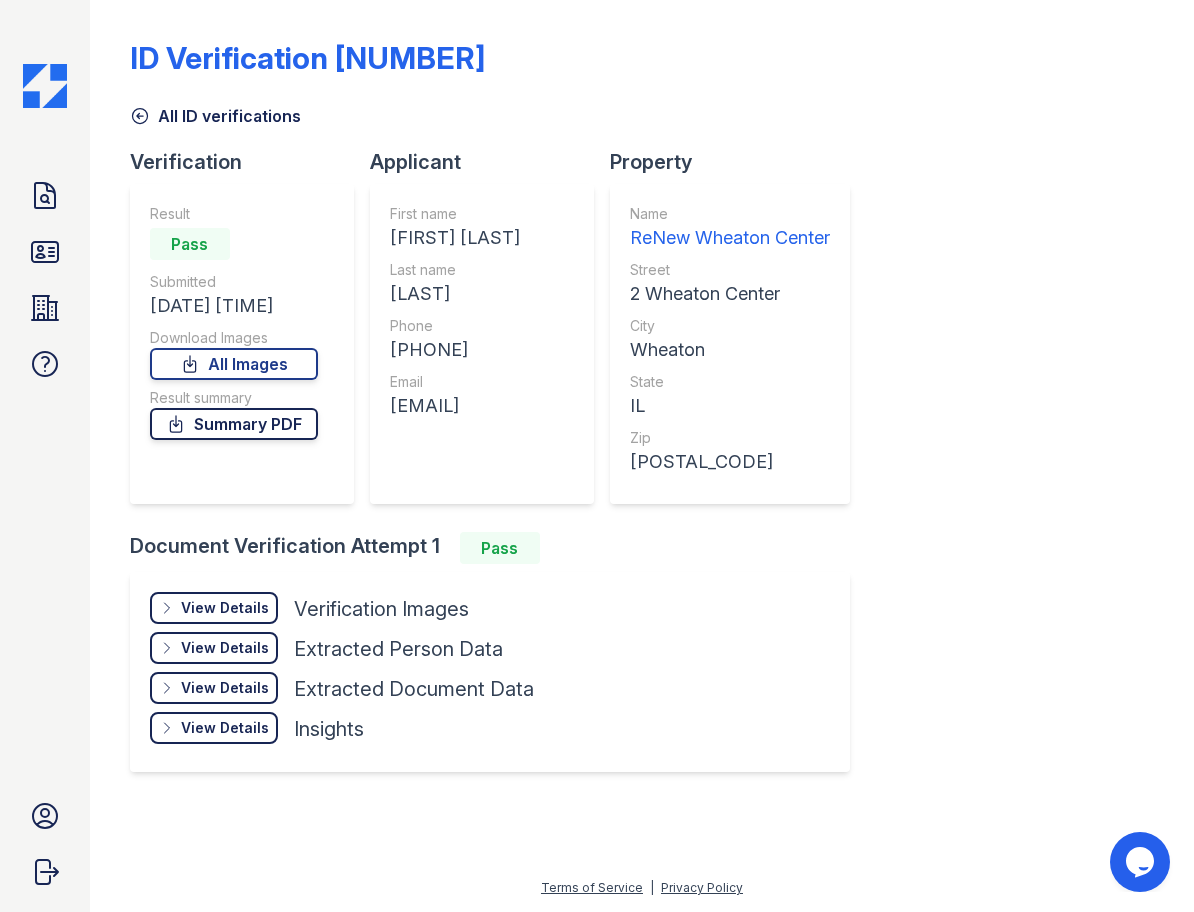 click on "Summary PDF" at bounding box center [234, 424] 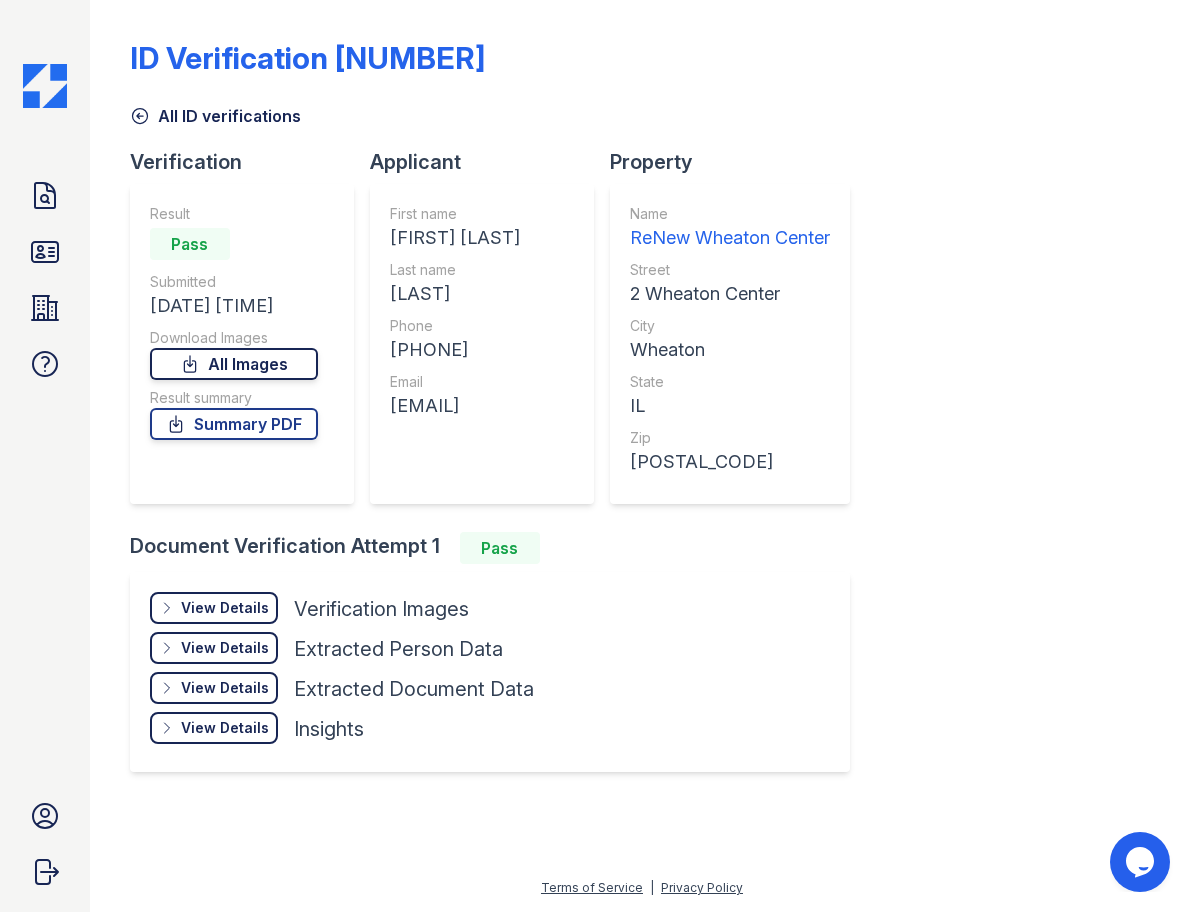 click on "All Images" at bounding box center (234, 364) 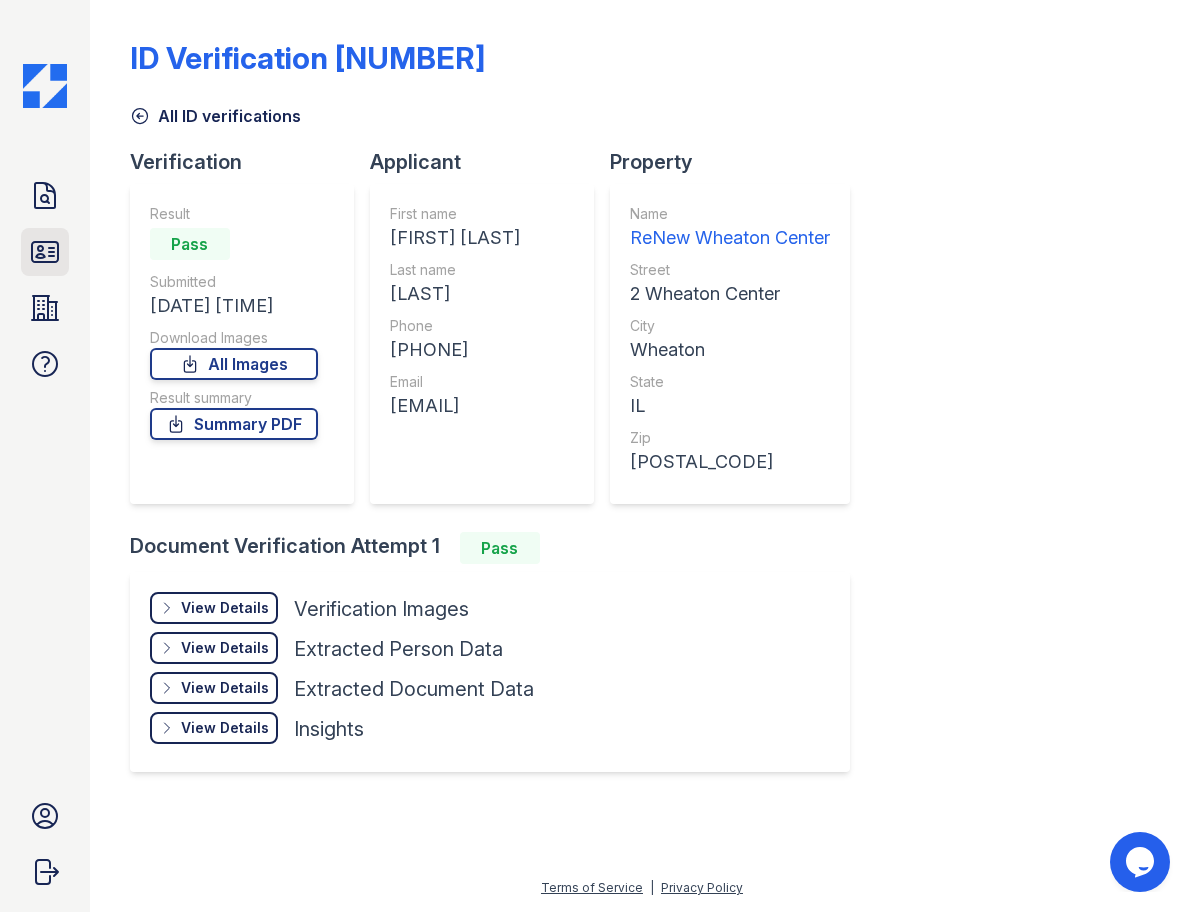 click on "ID Verifications" at bounding box center (45, 252) 